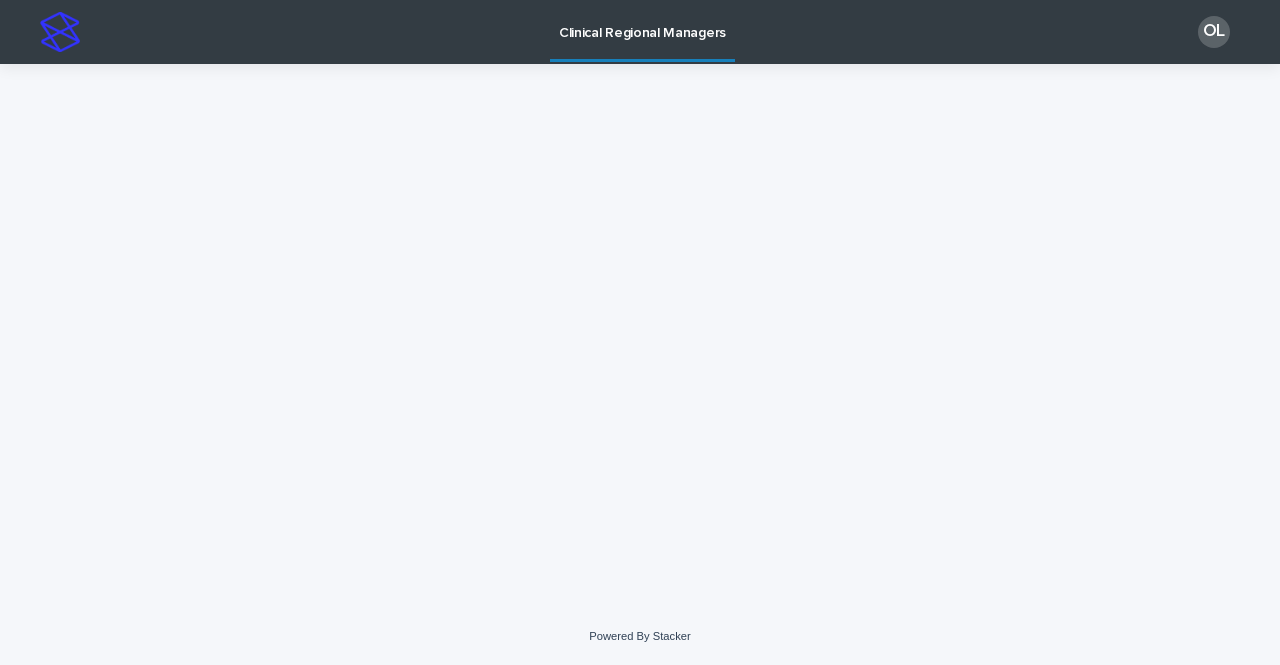 scroll, scrollTop: 0, scrollLeft: 0, axis: both 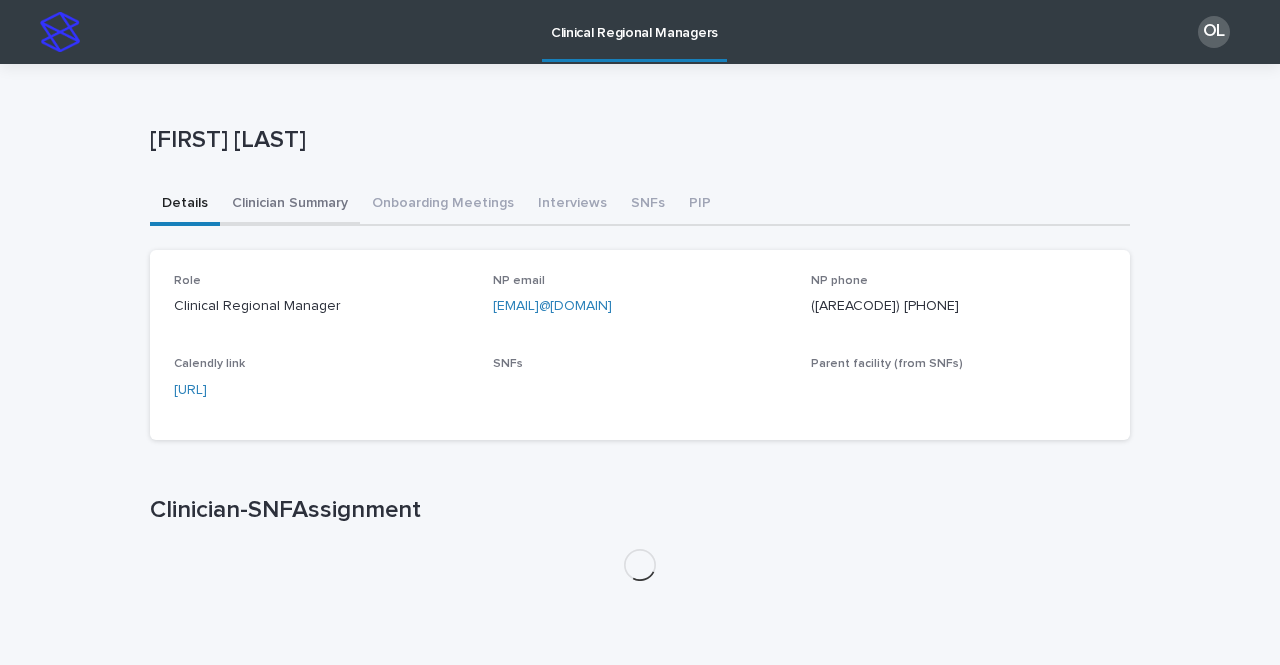 click on "Clinician Summary" at bounding box center (290, 205) 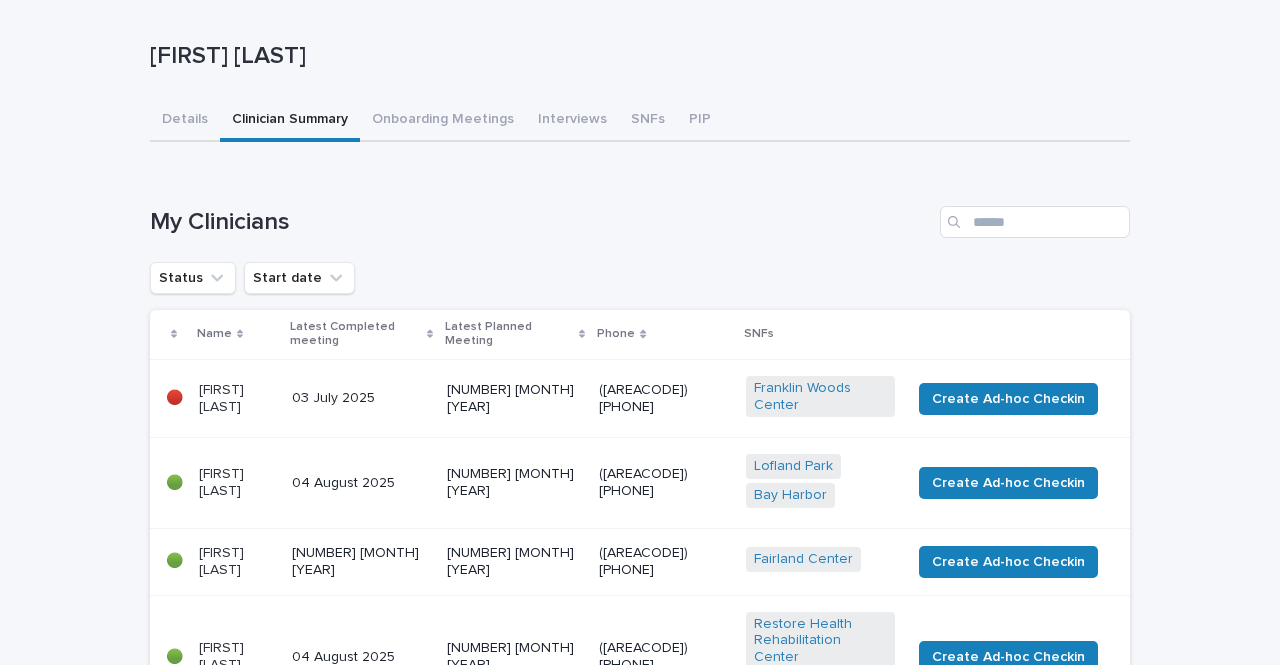 scroll, scrollTop: 66, scrollLeft: 0, axis: vertical 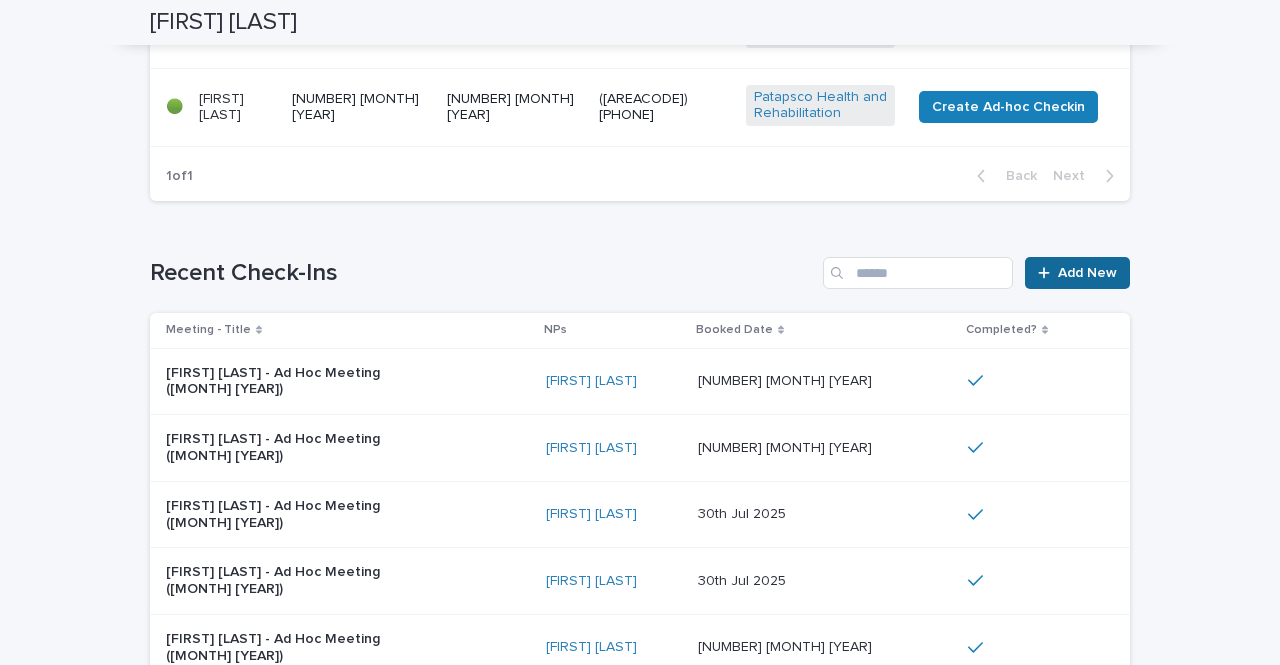 click on "Add New" at bounding box center [1077, 273] 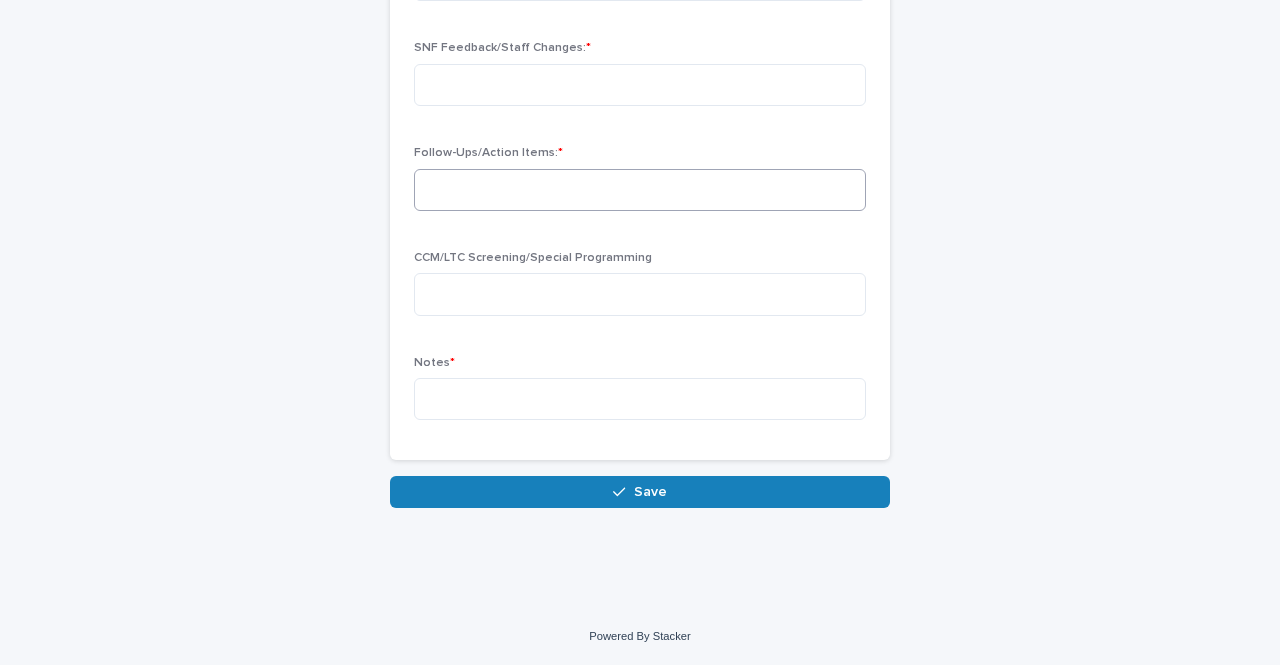 scroll, scrollTop: 854, scrollLeft: 0, axis: vertical 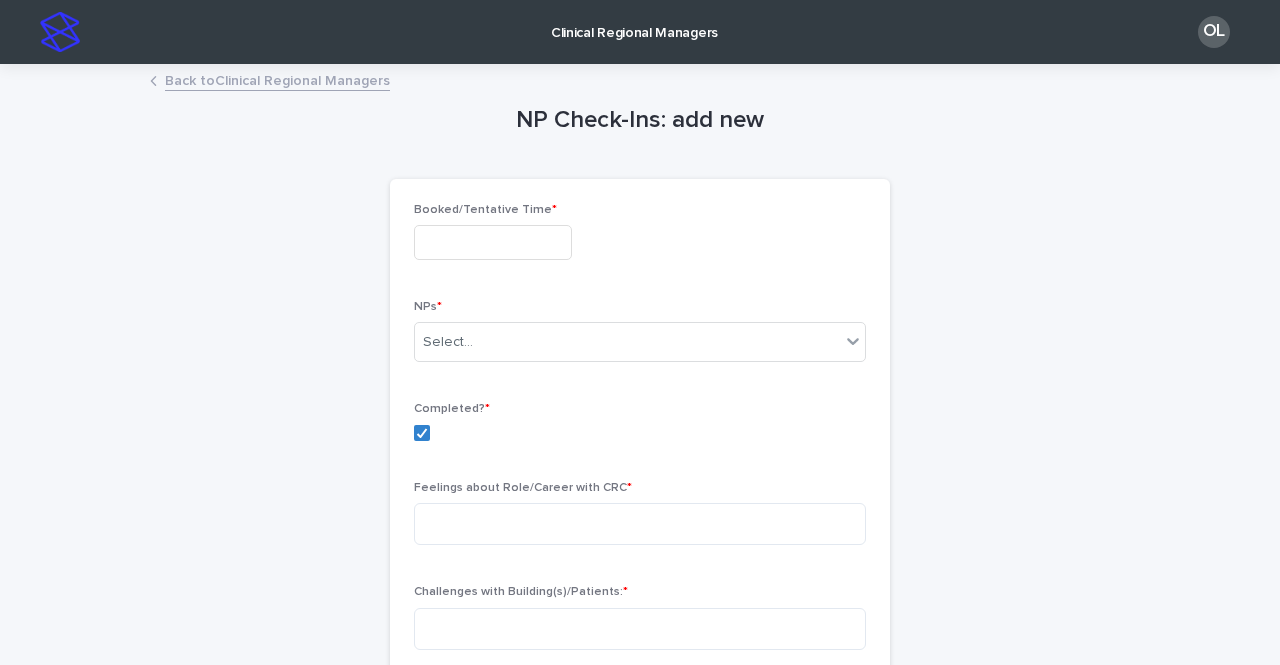 click at bounding box center (493, 242) 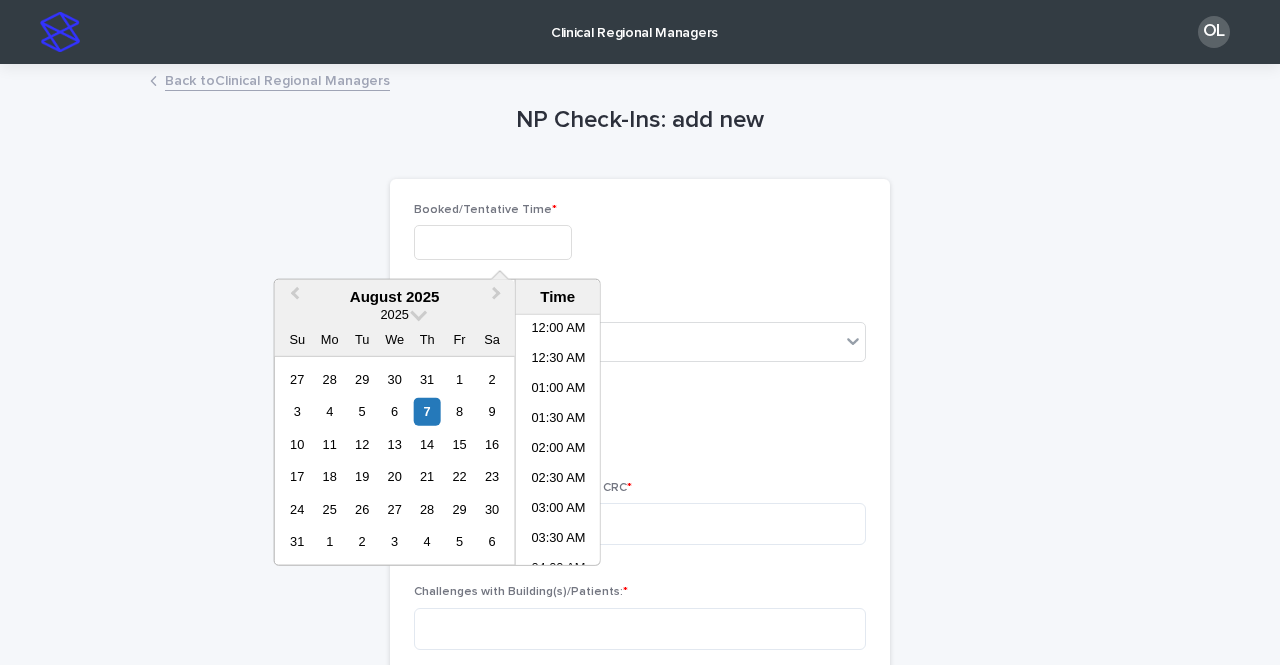 scroll, scrollTop: 580, scrollLeft: 0, axis: vertical 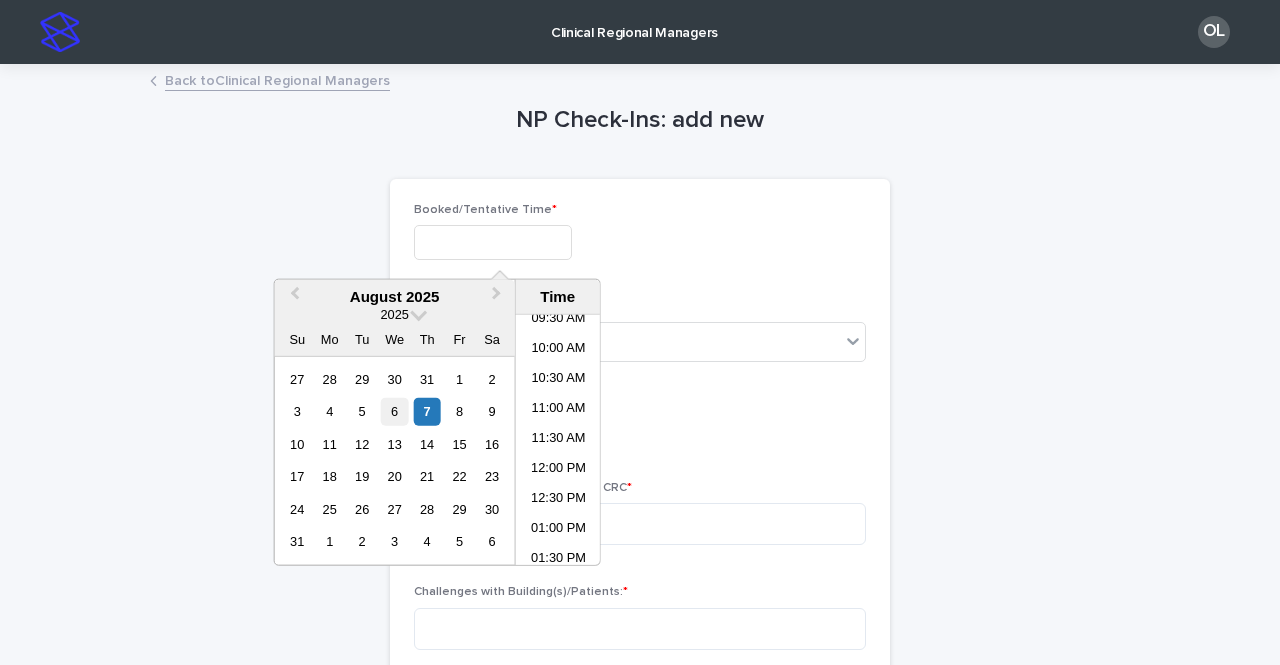 click on "6" at bounding box center (394, 411) 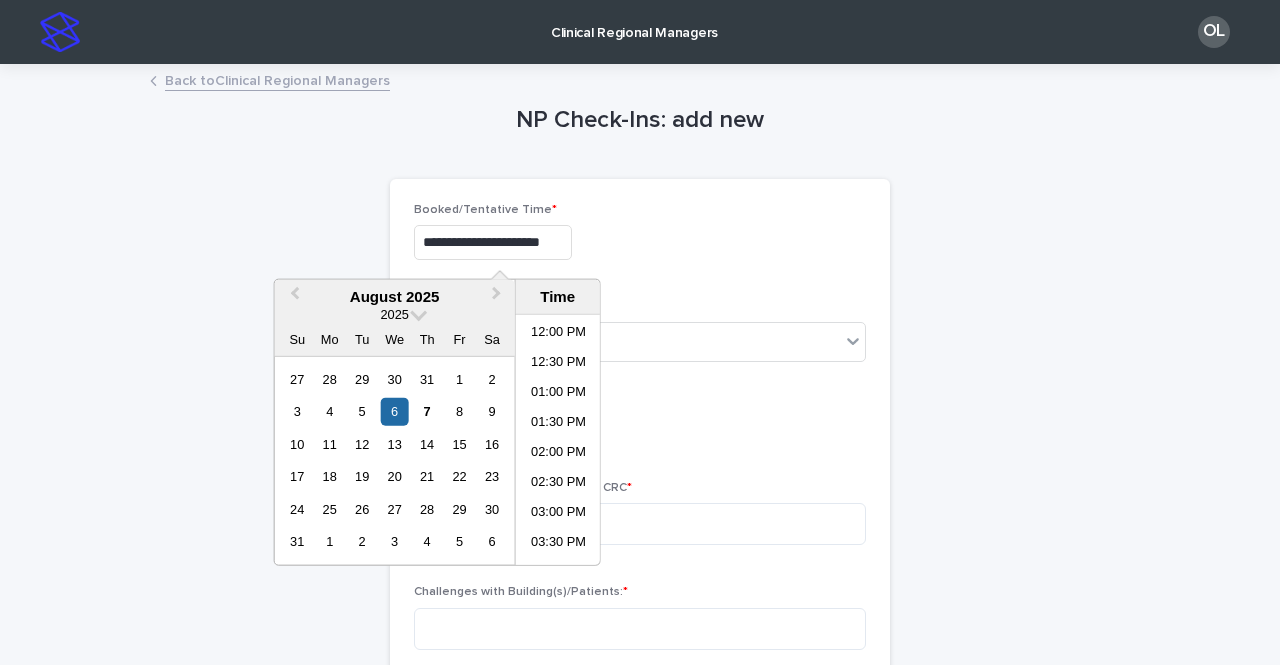 scroll, scrollTop: 784, scrollLeft: 0, axis: vertical 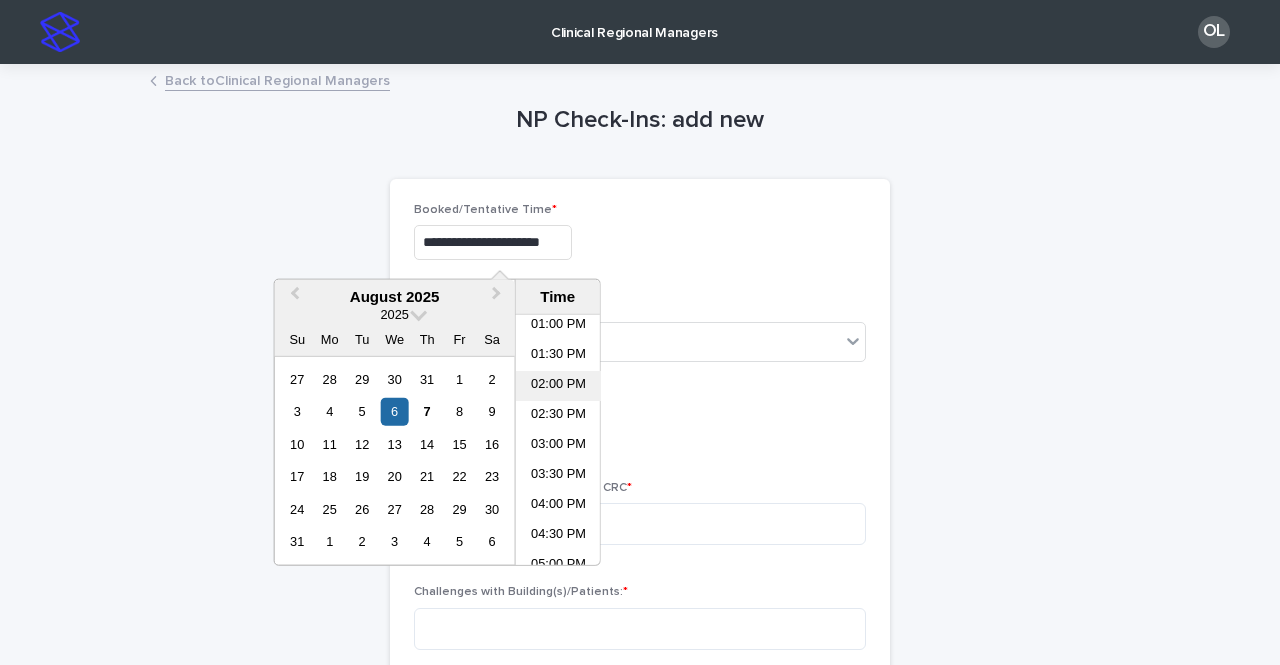 click on "02:00 PM" at bounding box center (558, 386) 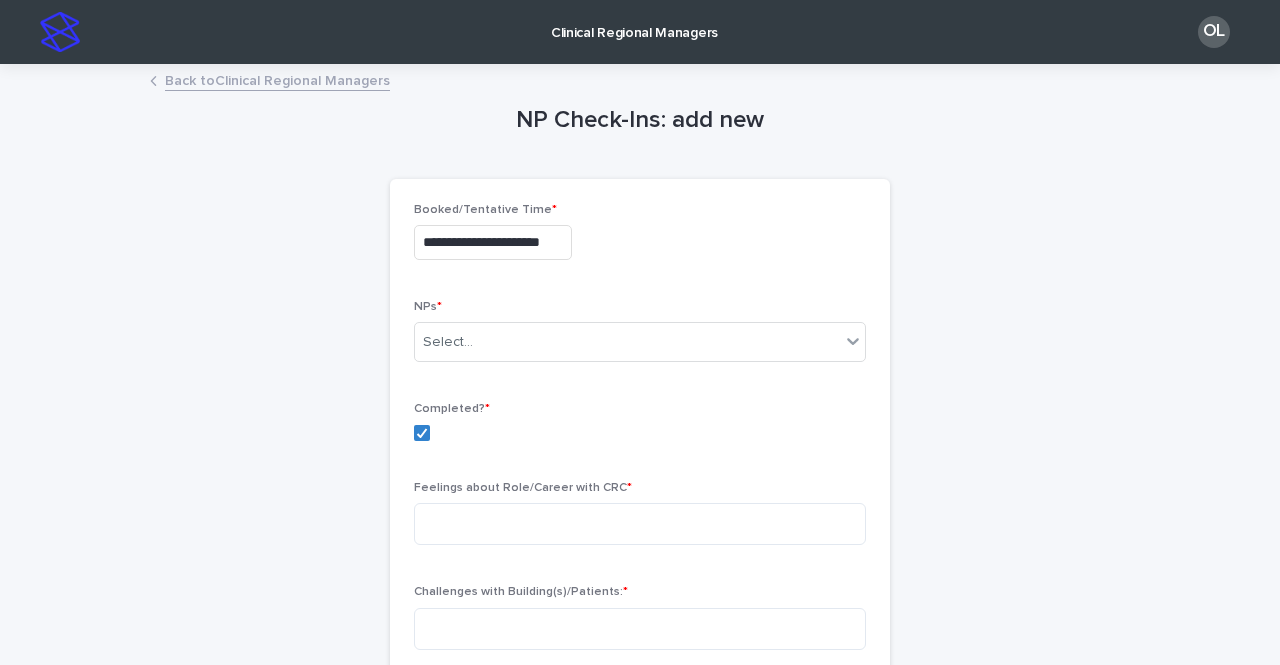 type on "**********" 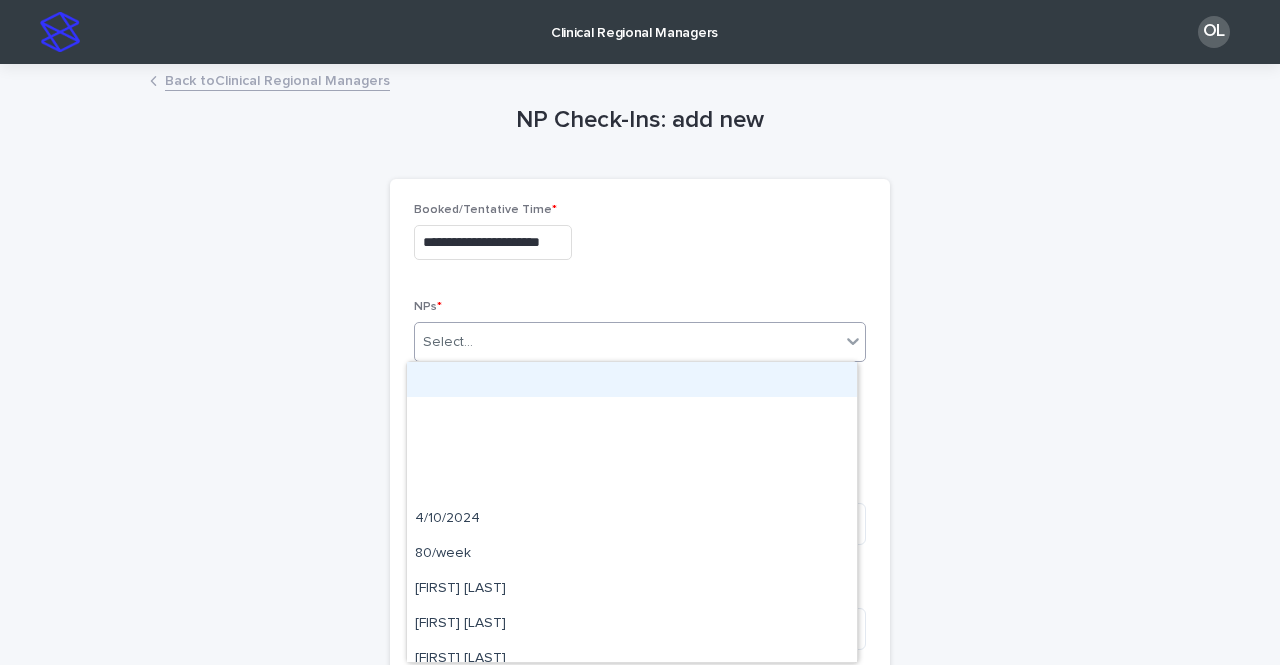 click on "Select..." at bounding box center [627, 342] 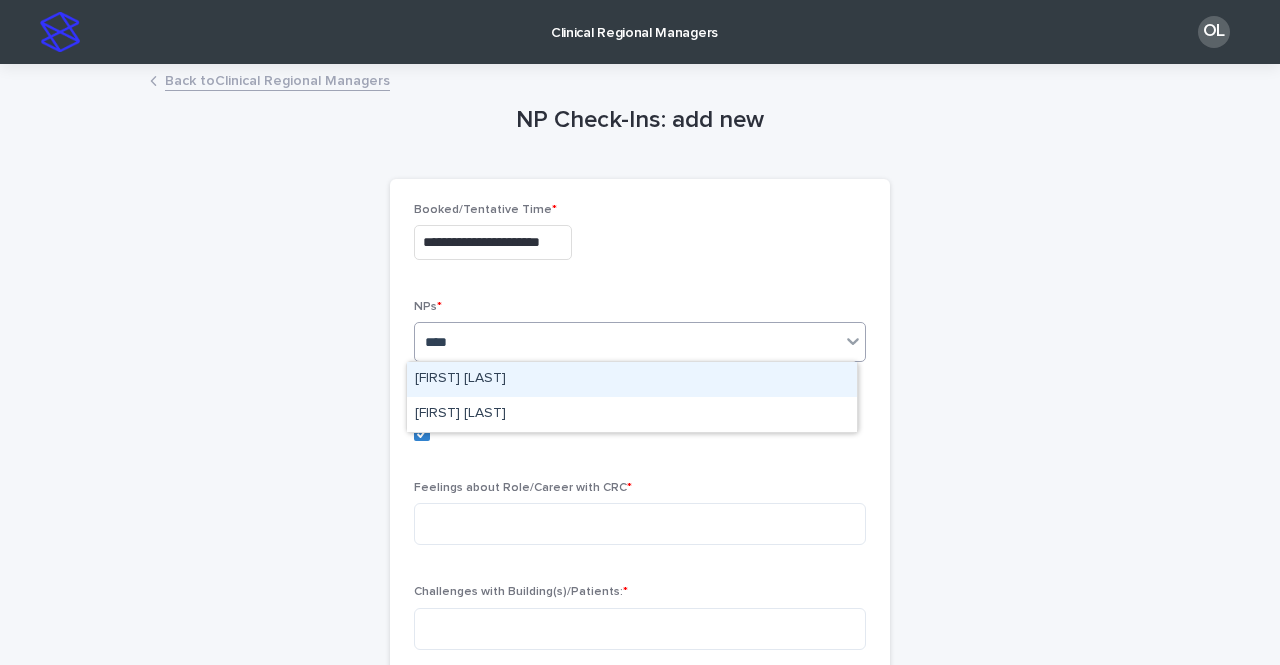 type on "*****" 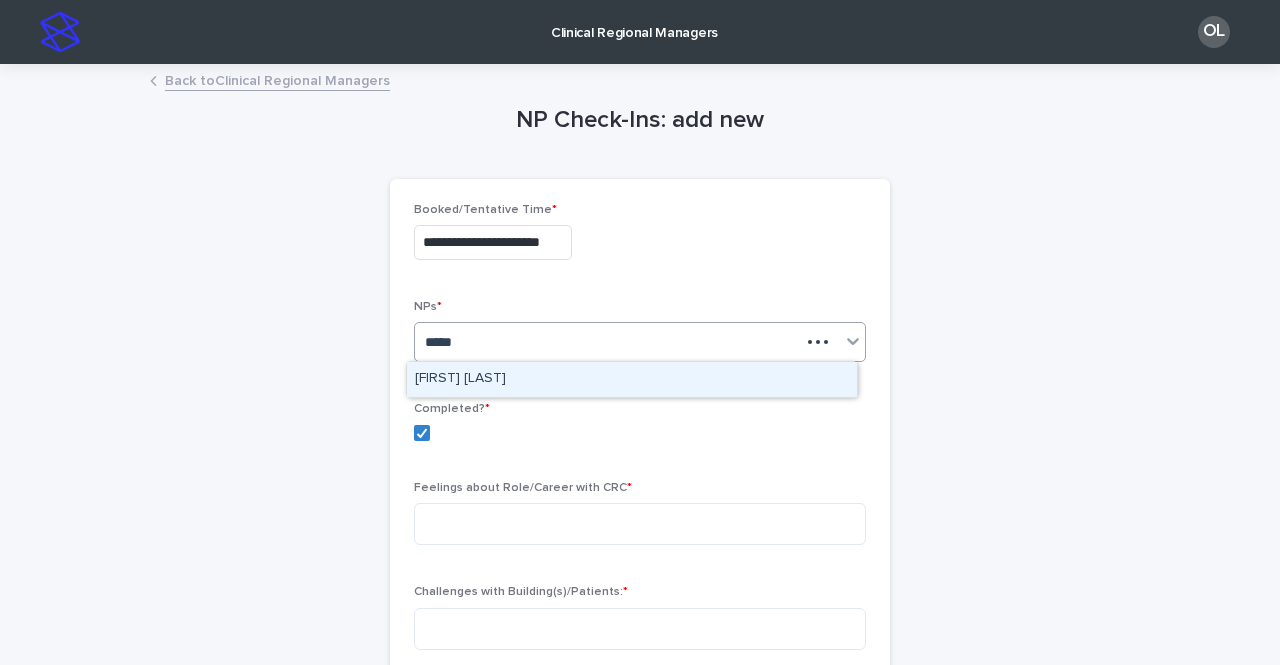 type 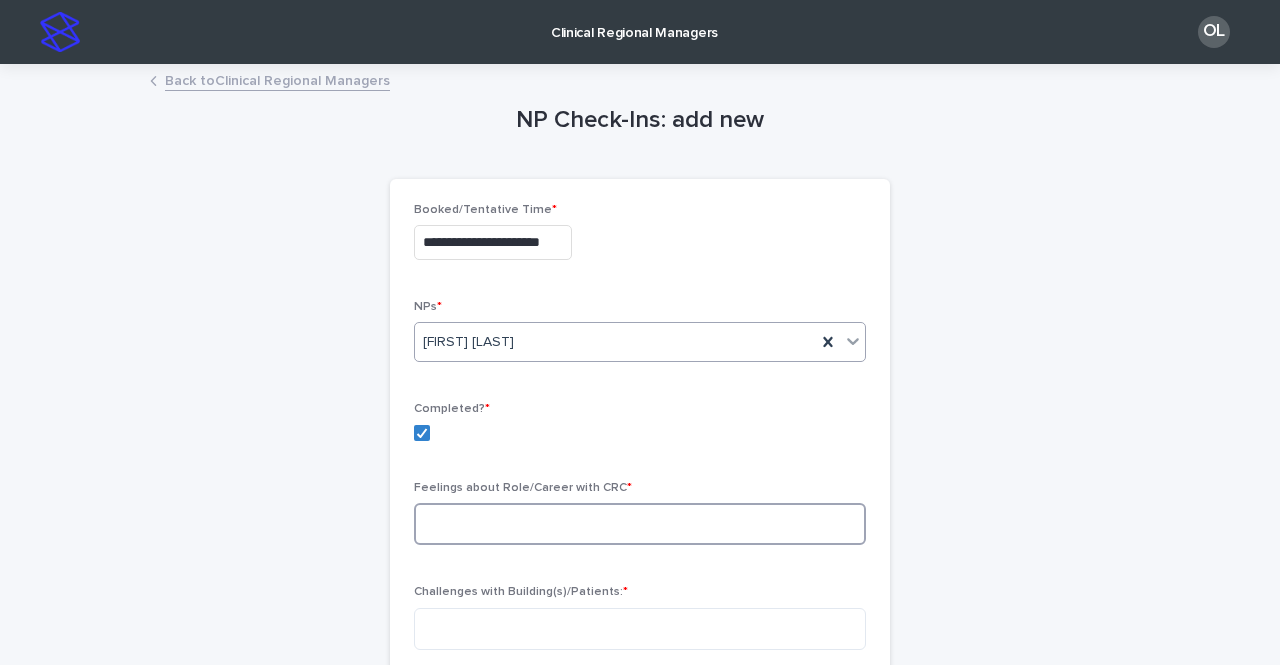 click at bounding box center [640, 524] 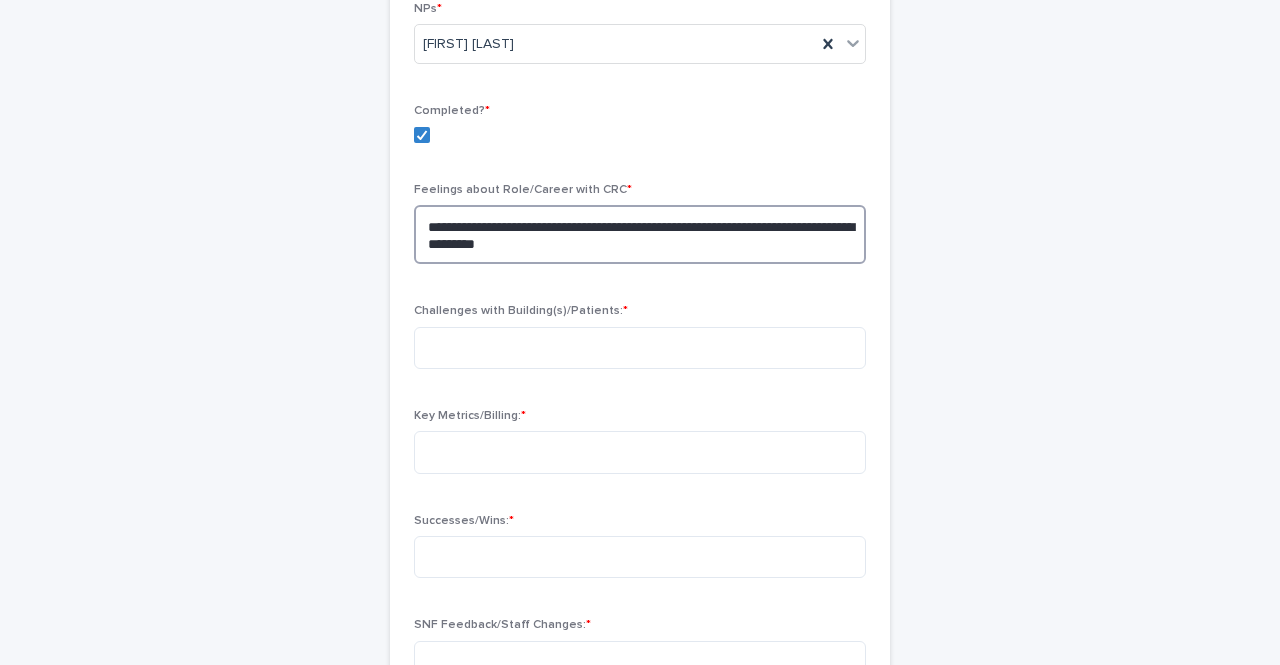 scroll, scrollTop: 313, scrollLeft: 0, axis: vertical 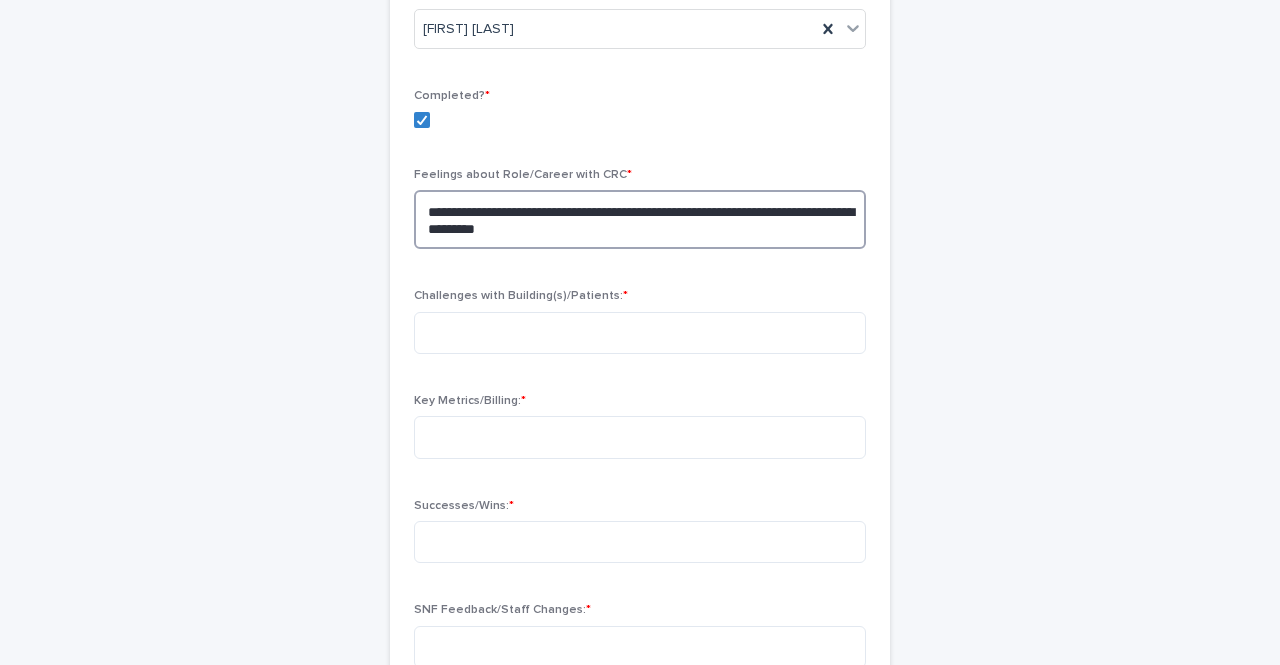 type on "**********" 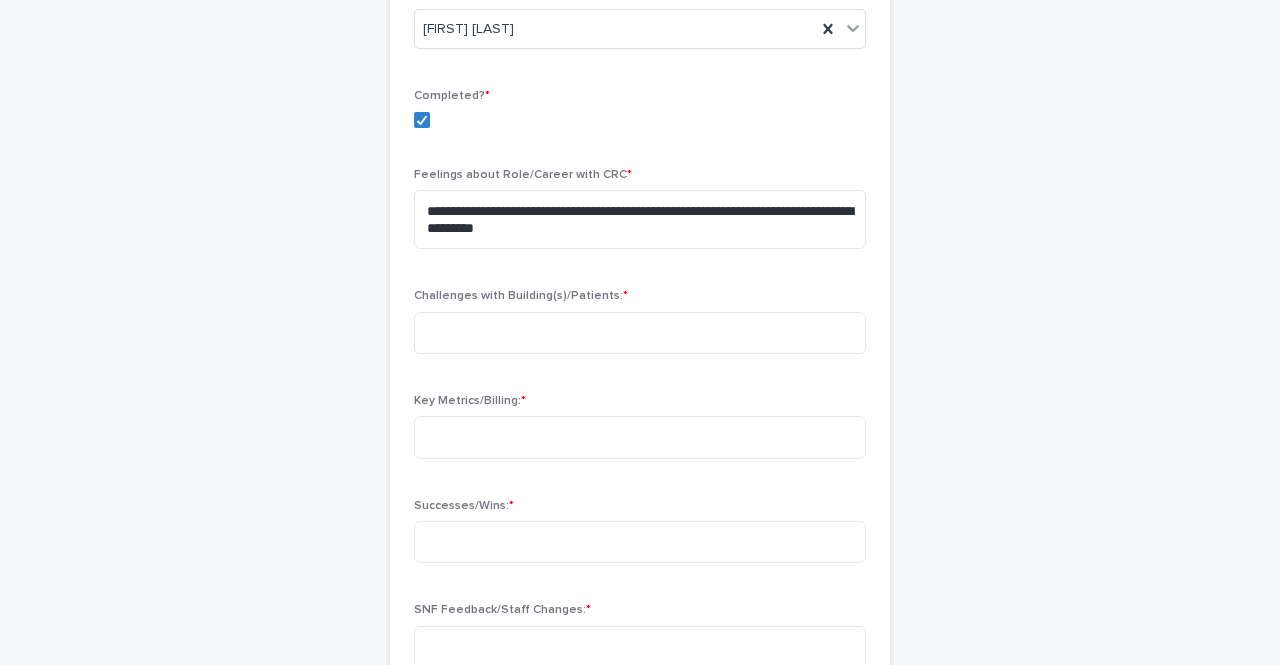 click on "Challenges with Building(s)/Patients: *" at bounding box center [640, 329] 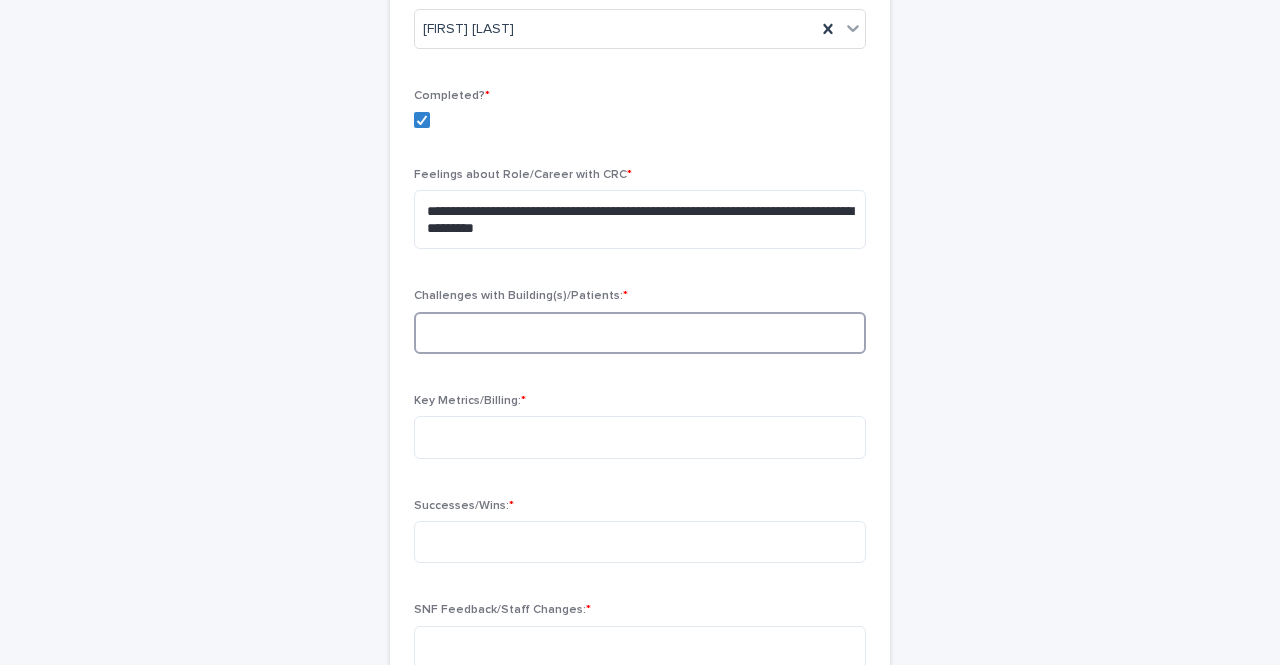 click at bounding box center [640, 333] 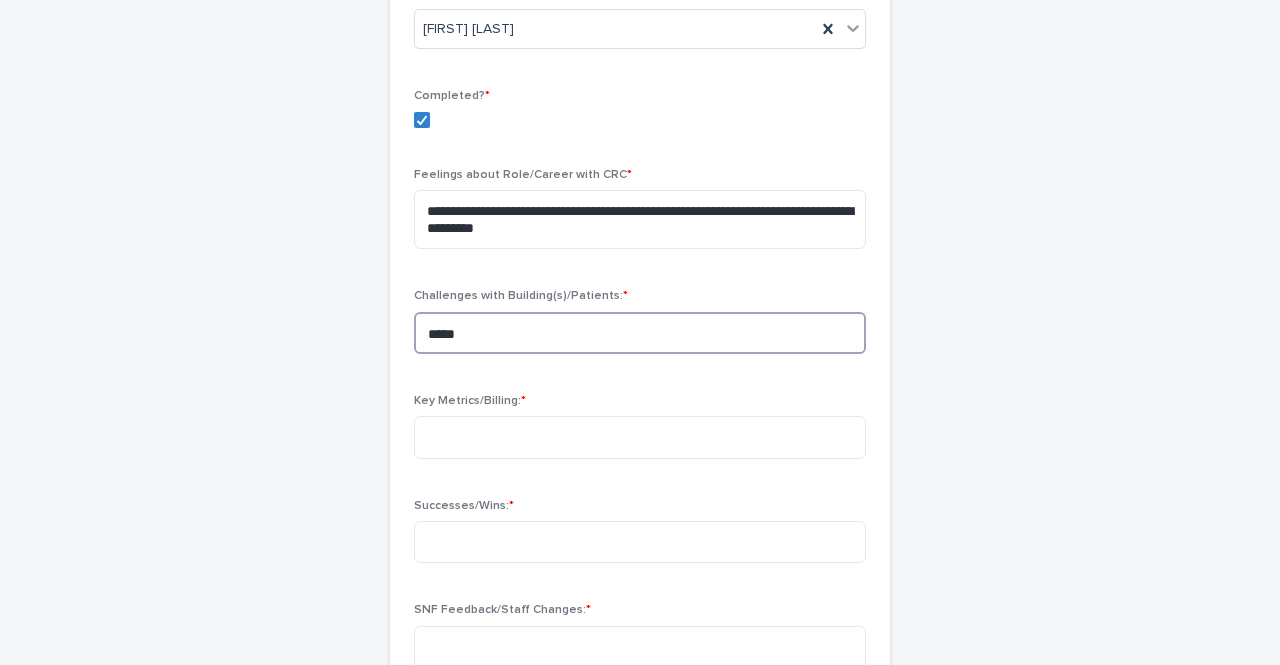 type on "****" 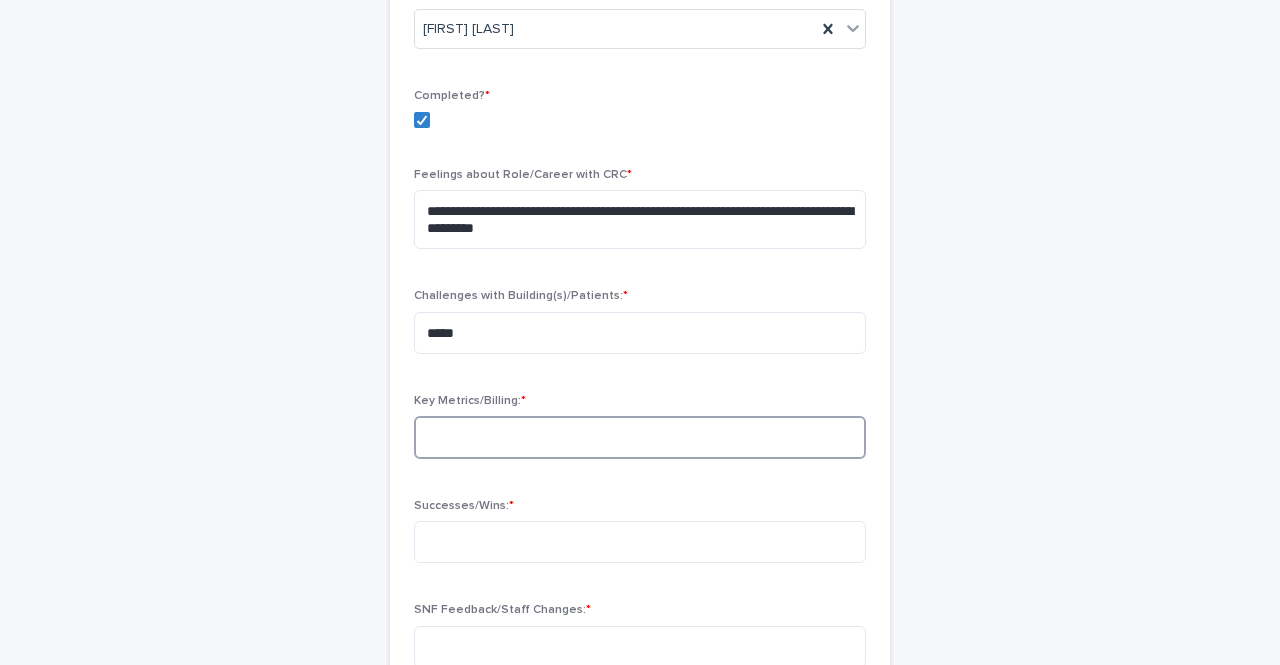 click at bounding box center [640, 437] 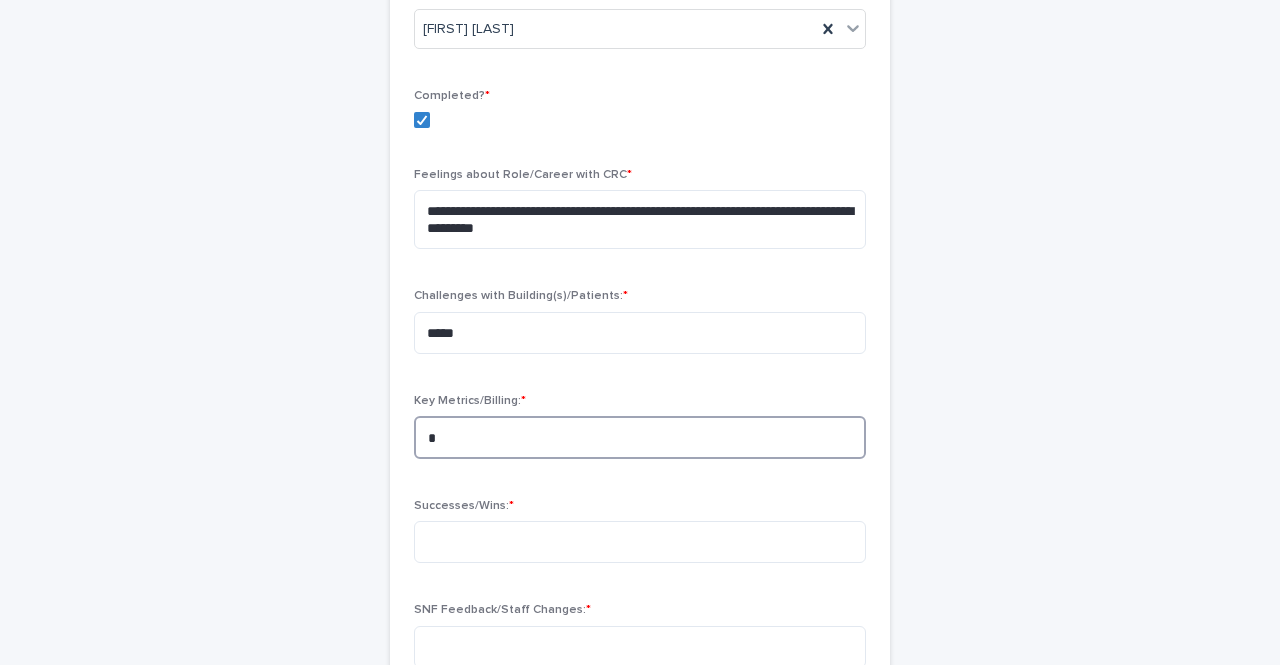 type on "*" 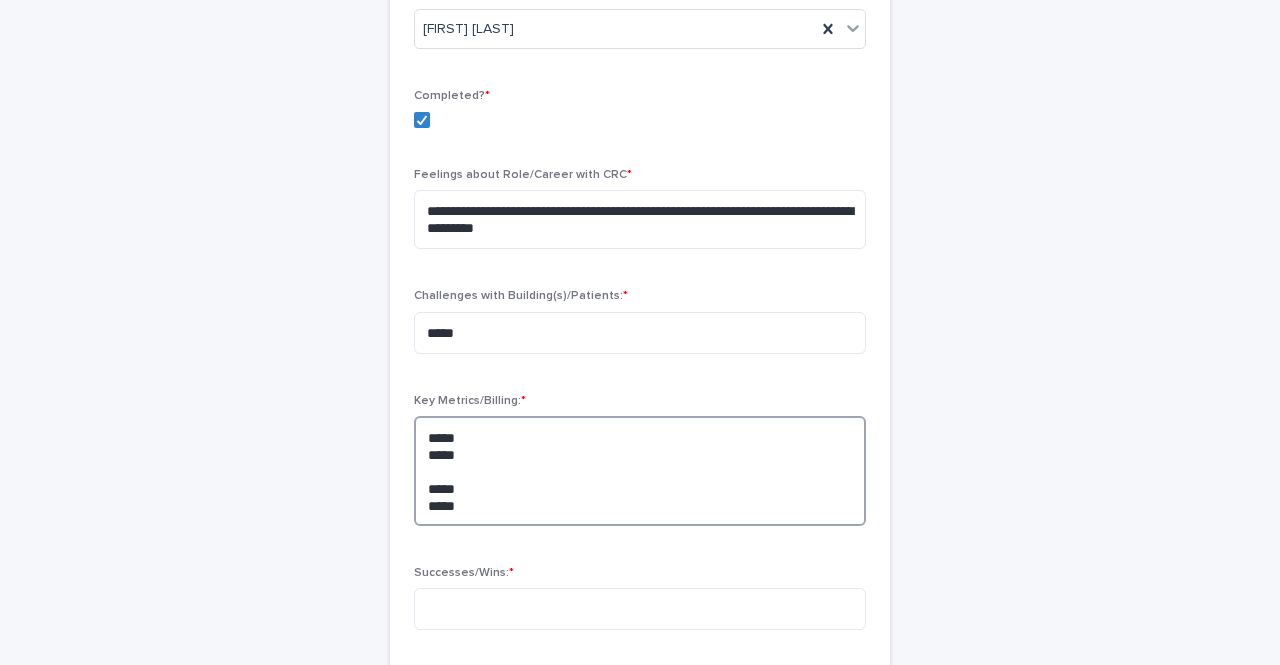 click on "*****
*****
*****
*****" at bounding box center [640, 470] 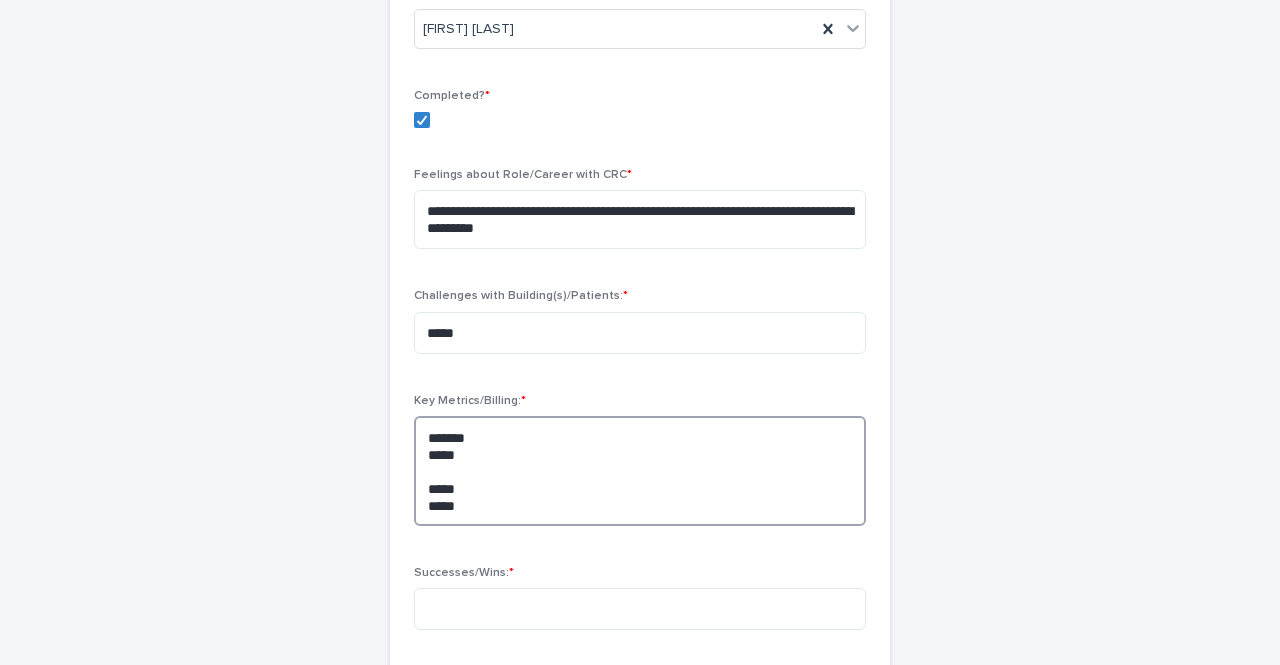 click on "*******
*****
*****
*****" at bounding box center (640, 470) 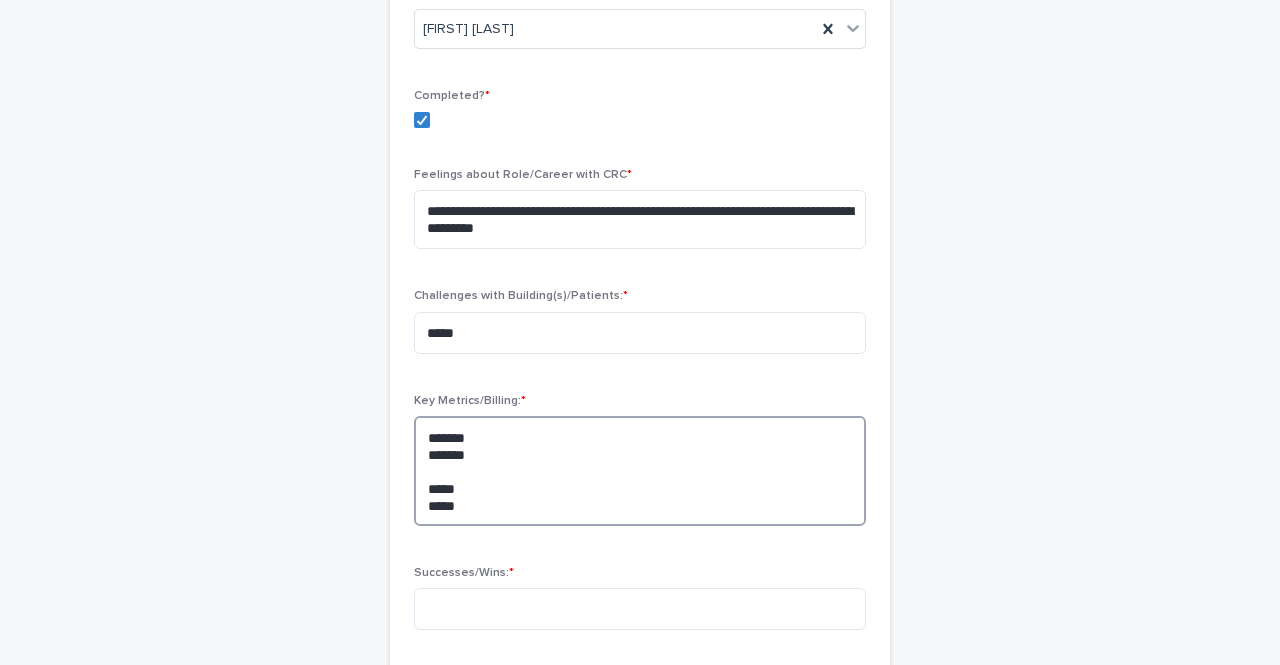 click on "*******
*******
*****
*****" at bounding box center (640, 470) 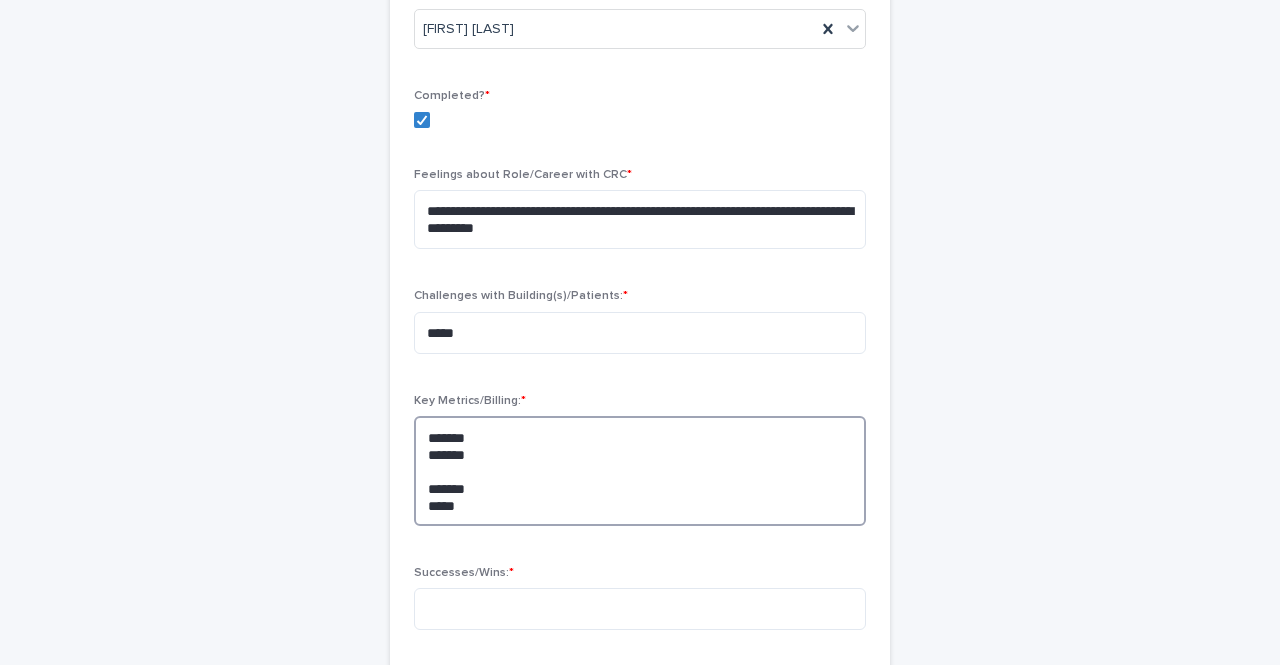 click on "*******
*******
*******
*****" at bounding box center (640, 470) 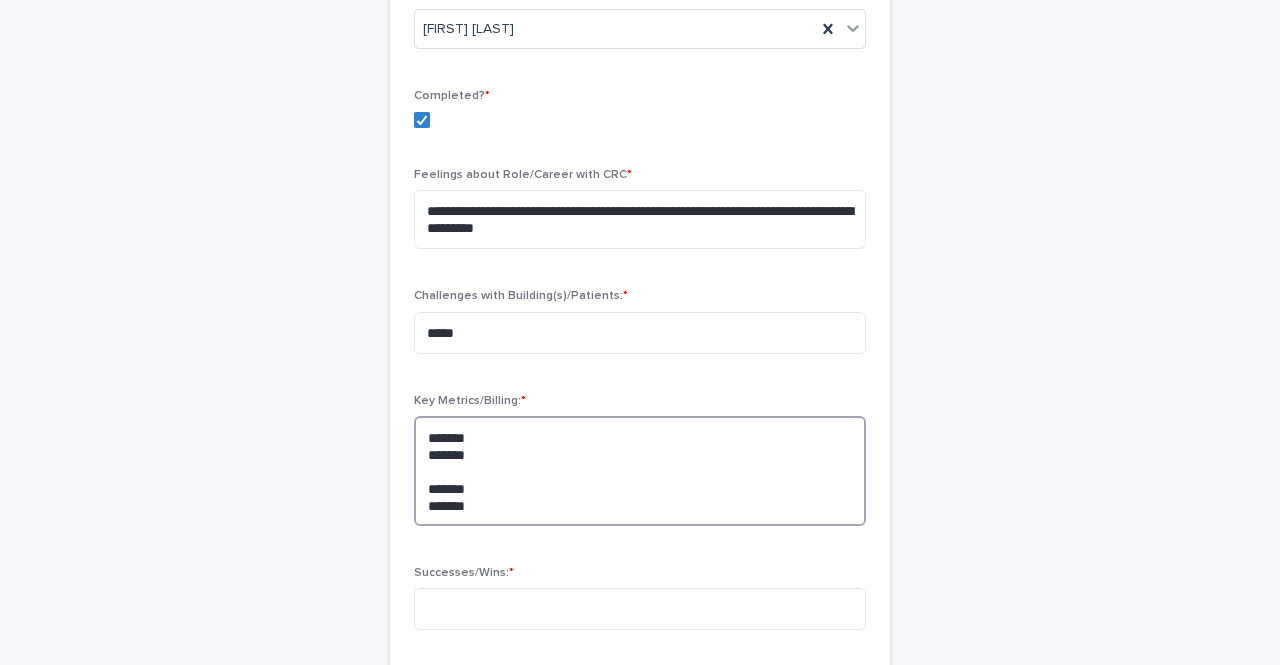 click on "*******
*******
*******
******" at bounding box center [640, 470] 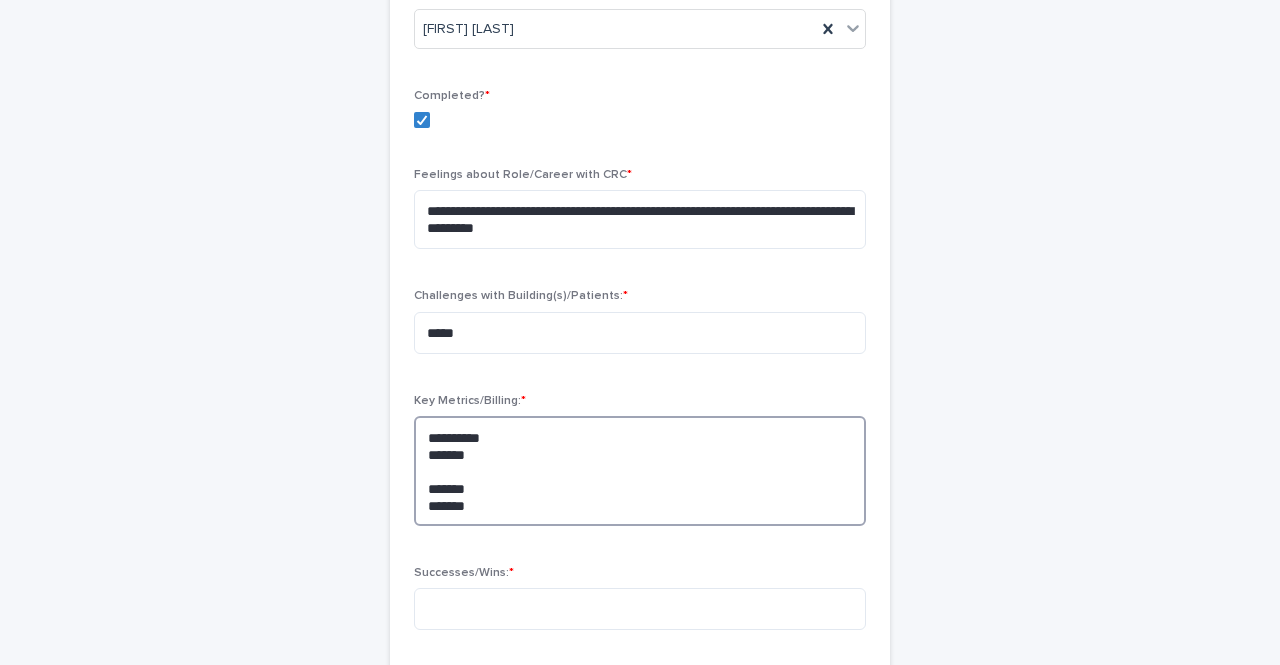 click on "**********" at bounding box center [640, 470] 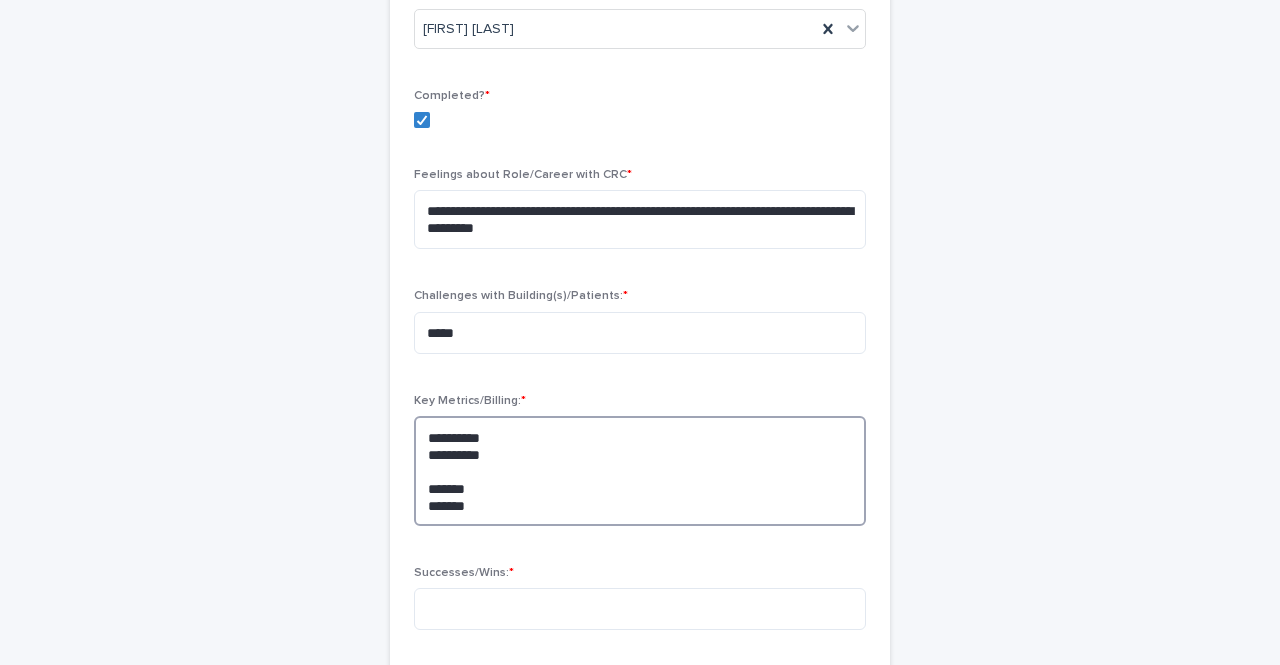 click on "**********" at bounding box center [640, 470] 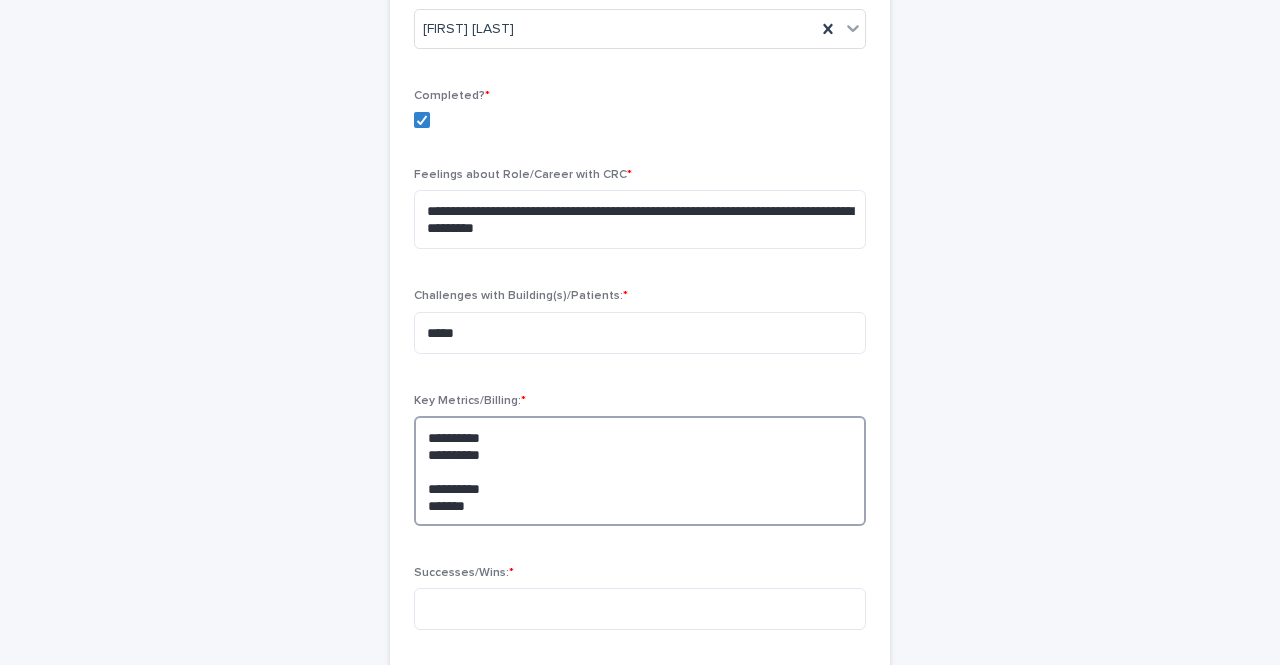 click on "**********" at bounding box center (640, 470) 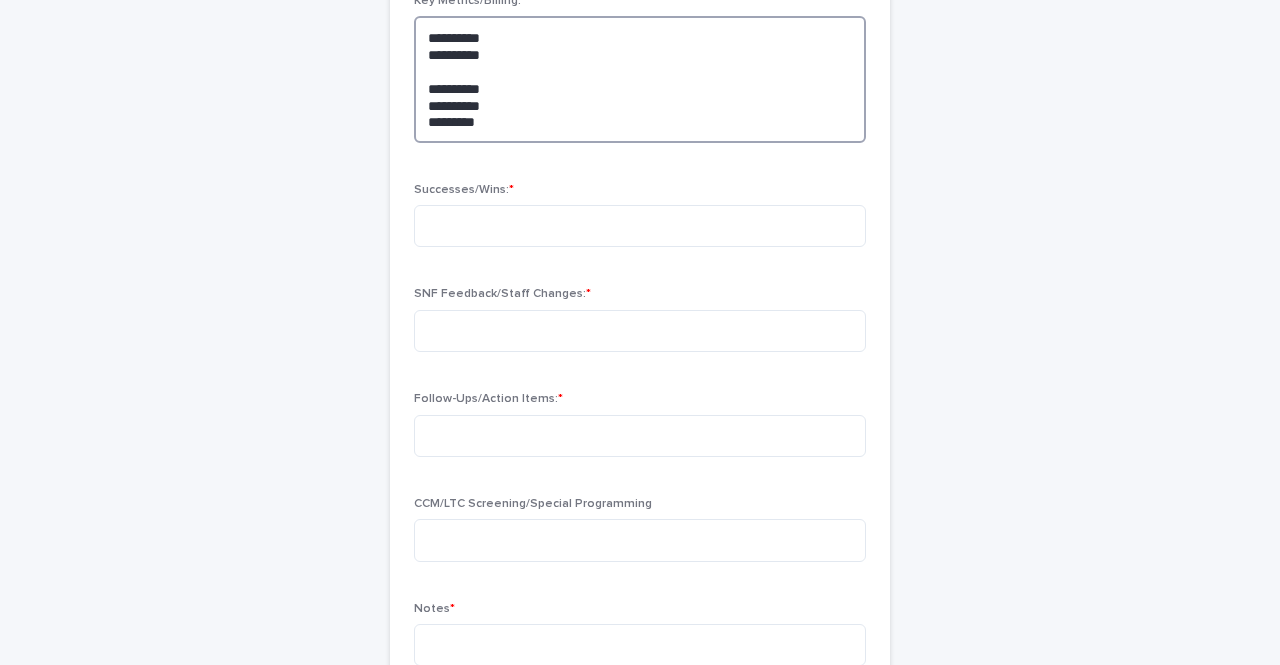 scroll, scrollTop: 714, scrollLeft: 0, axis: vertical 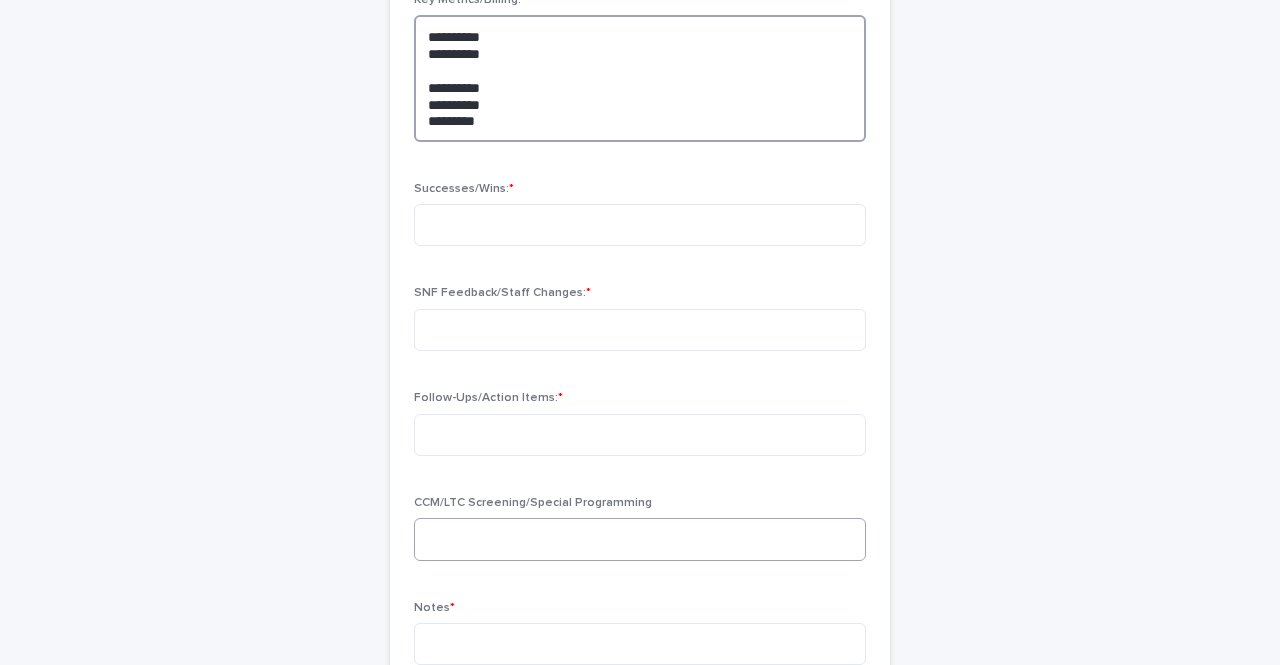 type on "**********" 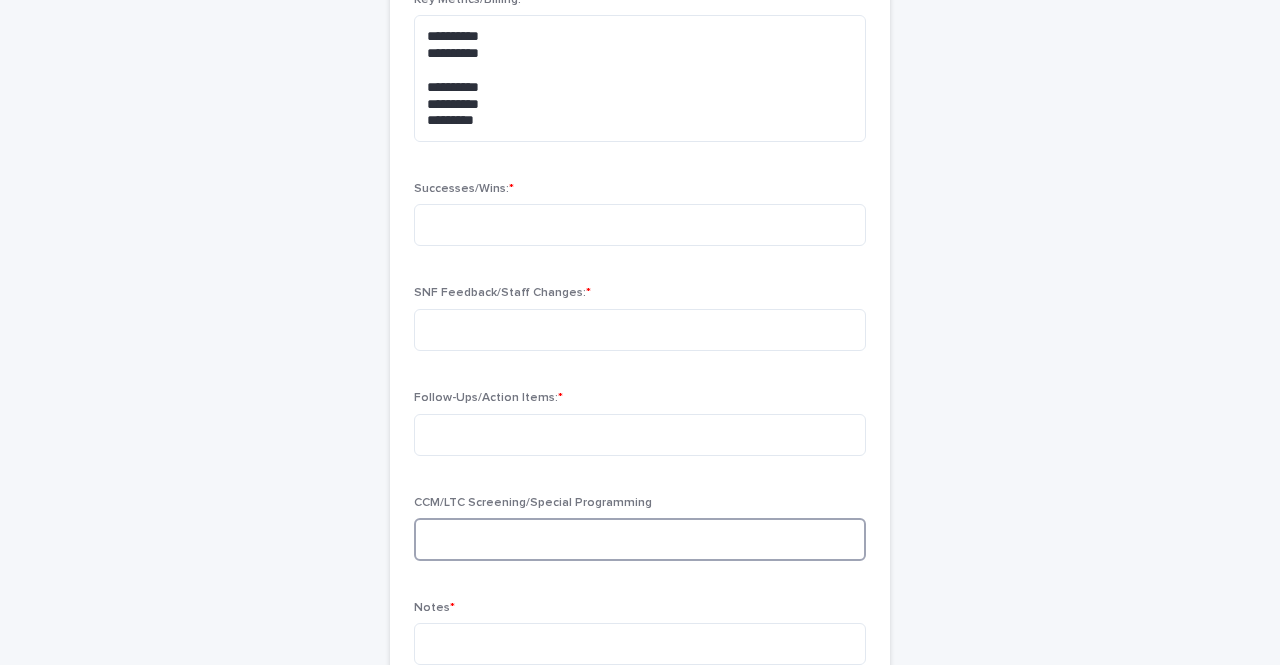 click at bounding box center (640, 539) 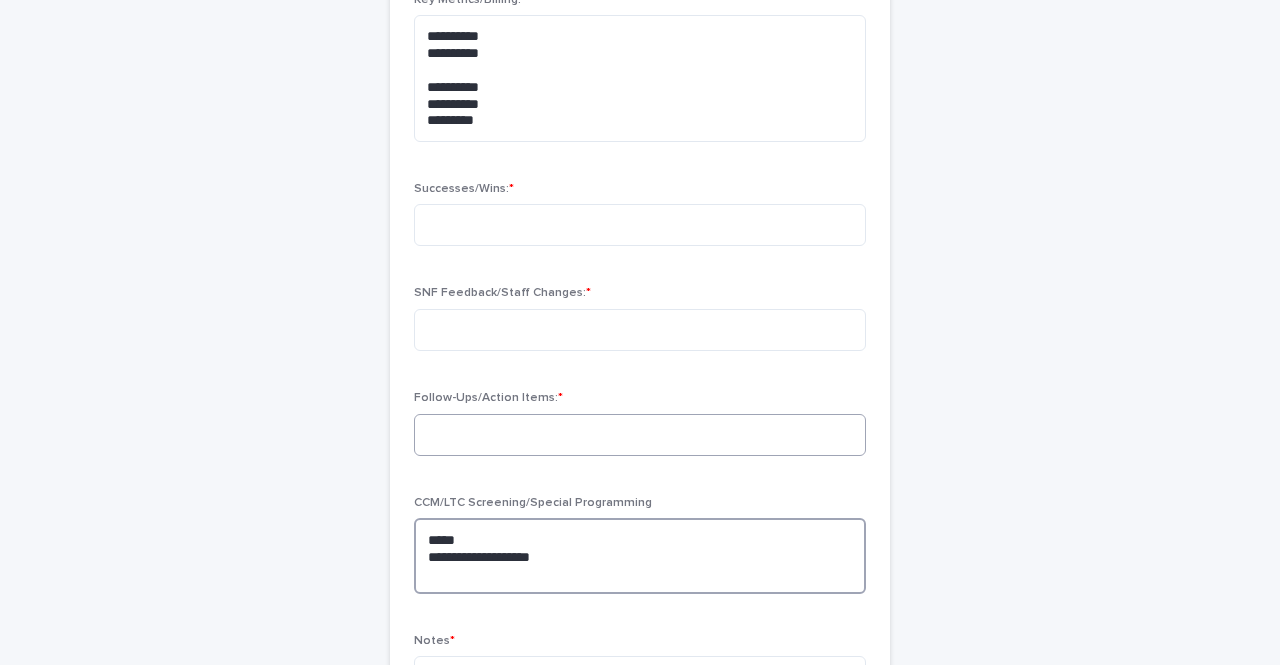 type on "**********" 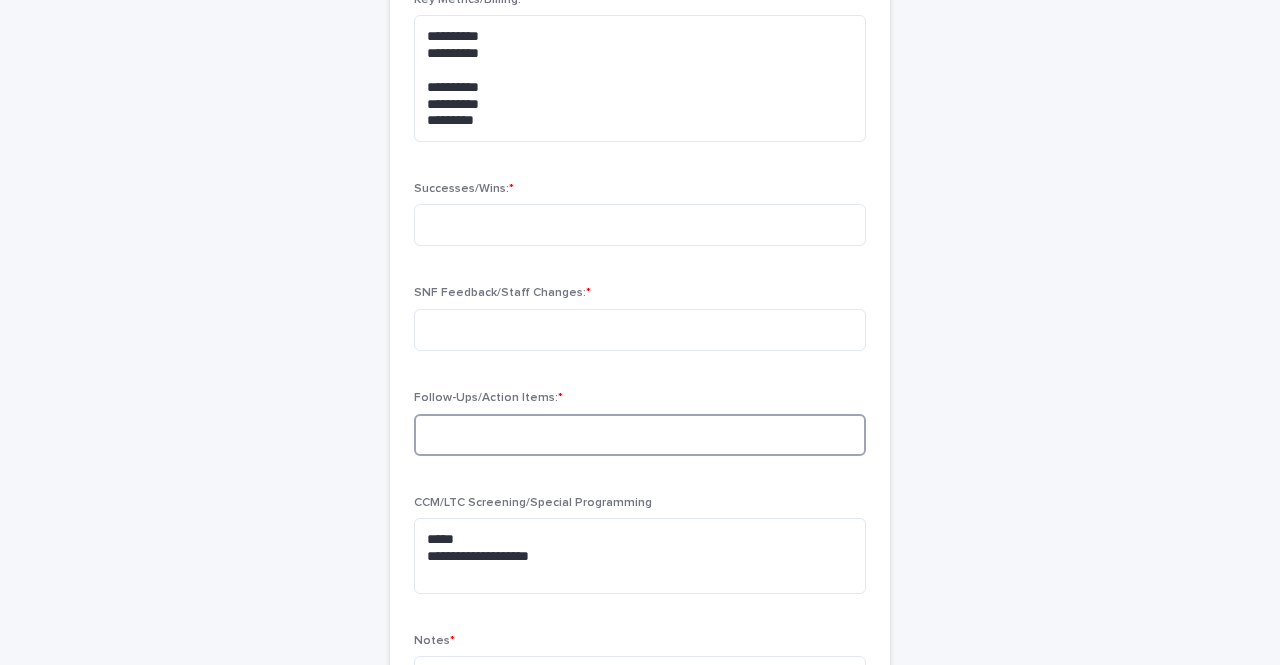click at bounding box center (640, 435) 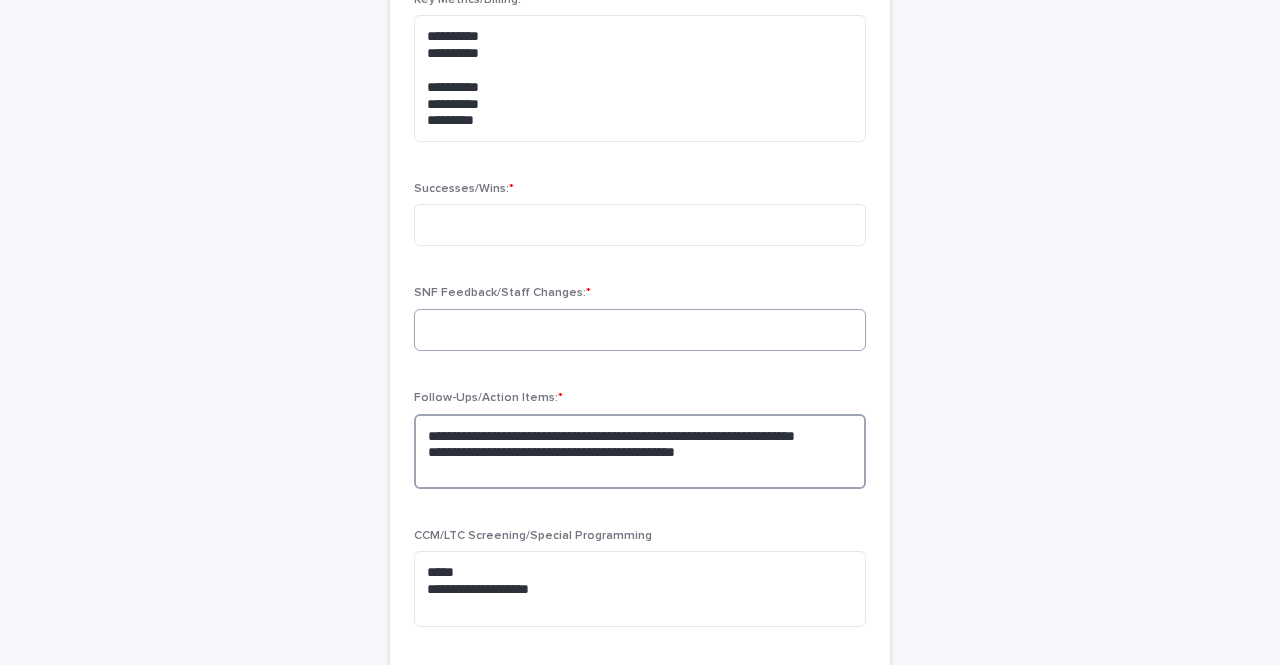 type on "**********" 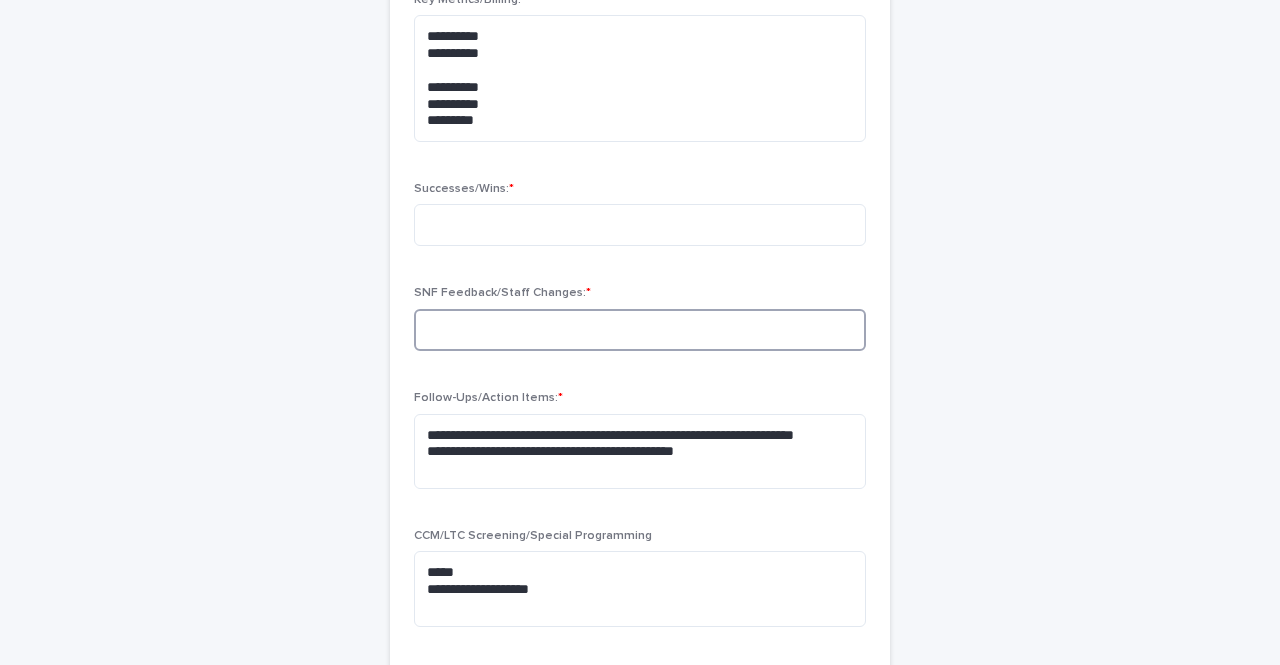 click at bounding box center [640, 330] 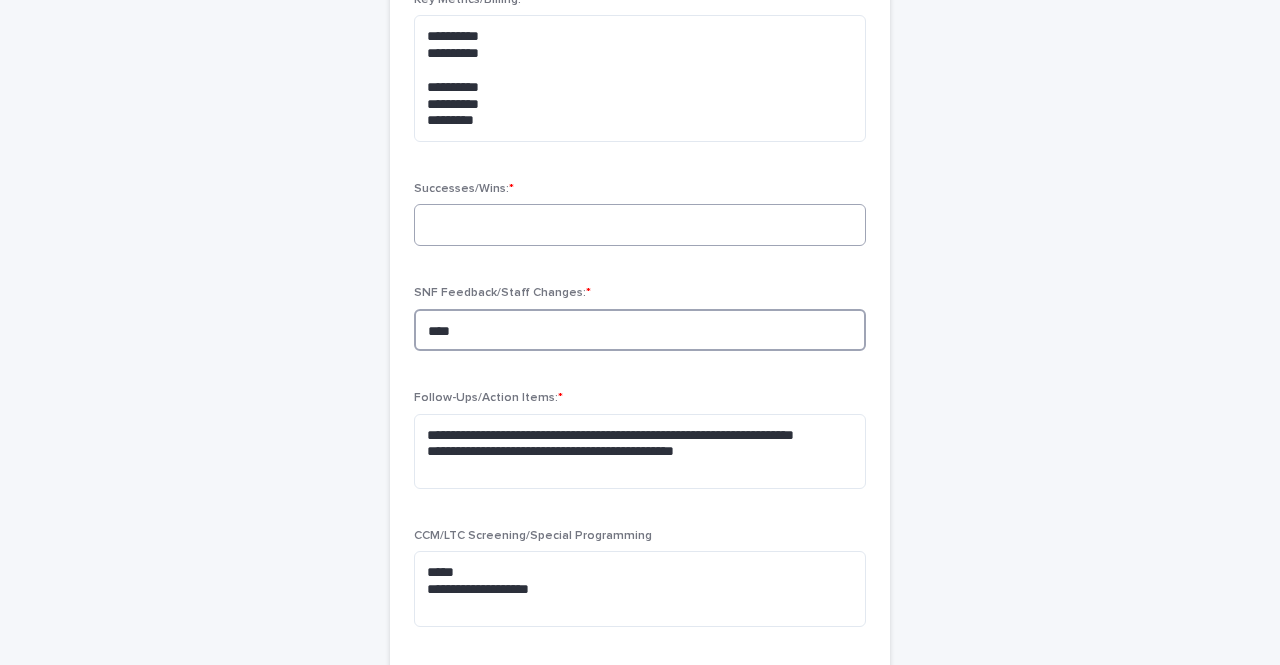 type on "****" 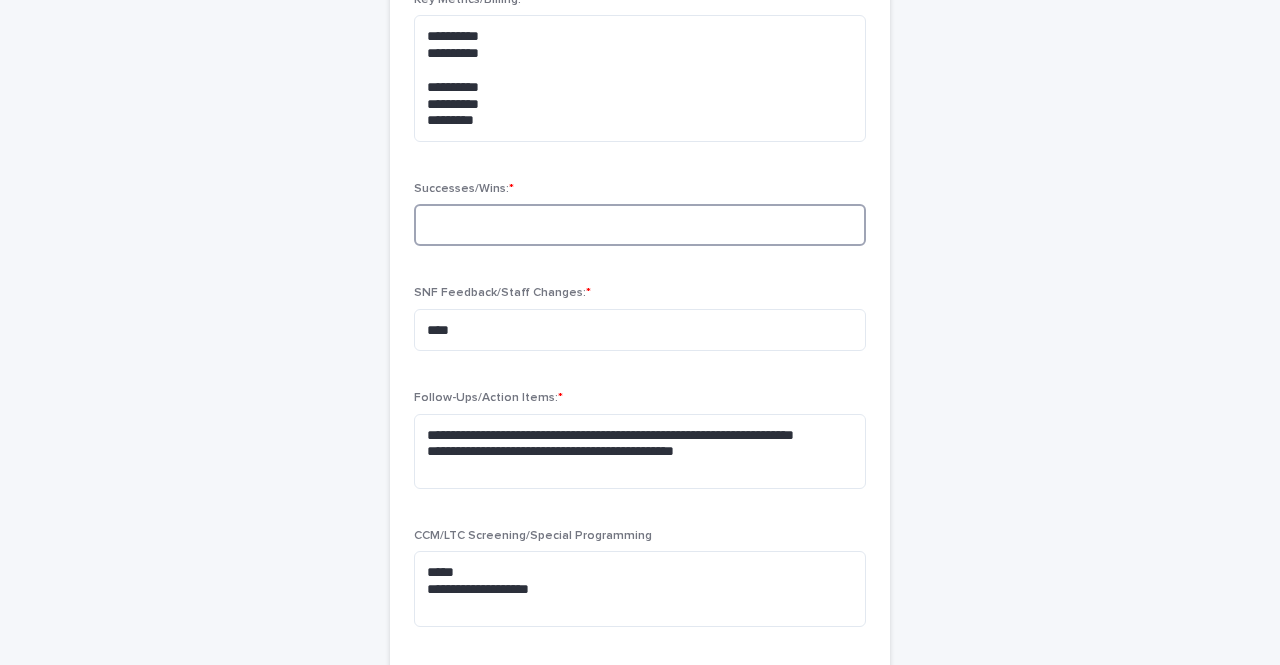 click at bounding box center (640, 225) 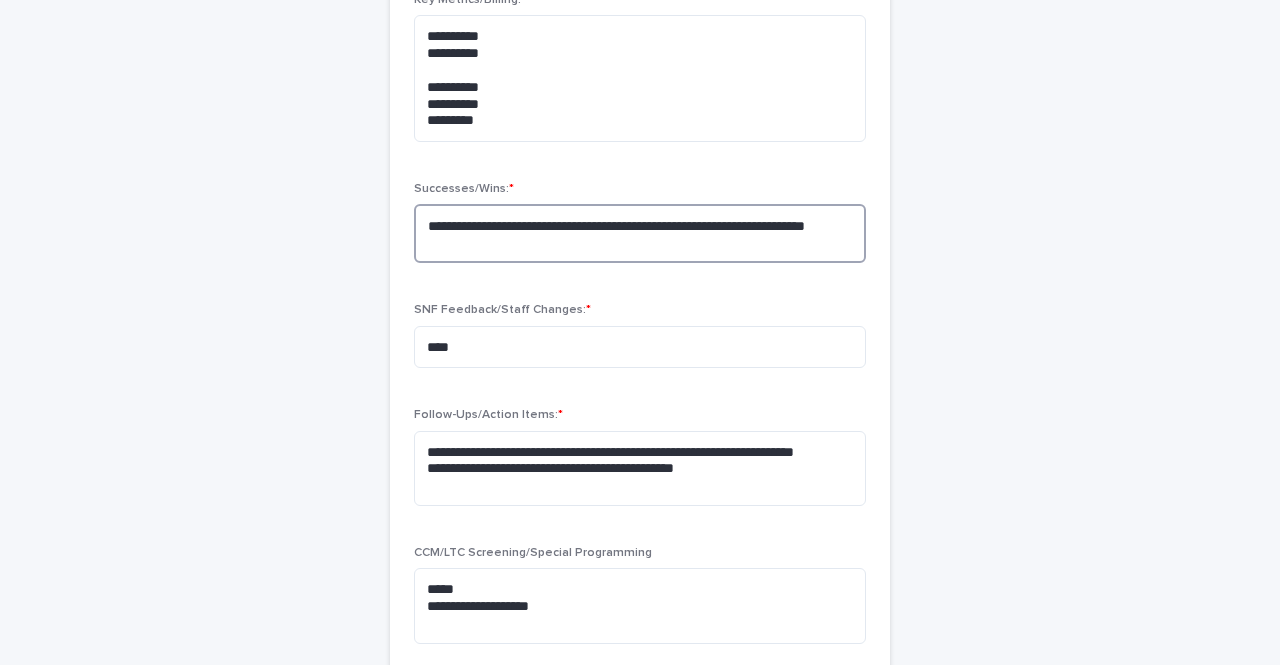 click on "**********" at bounding box center (640, 233) 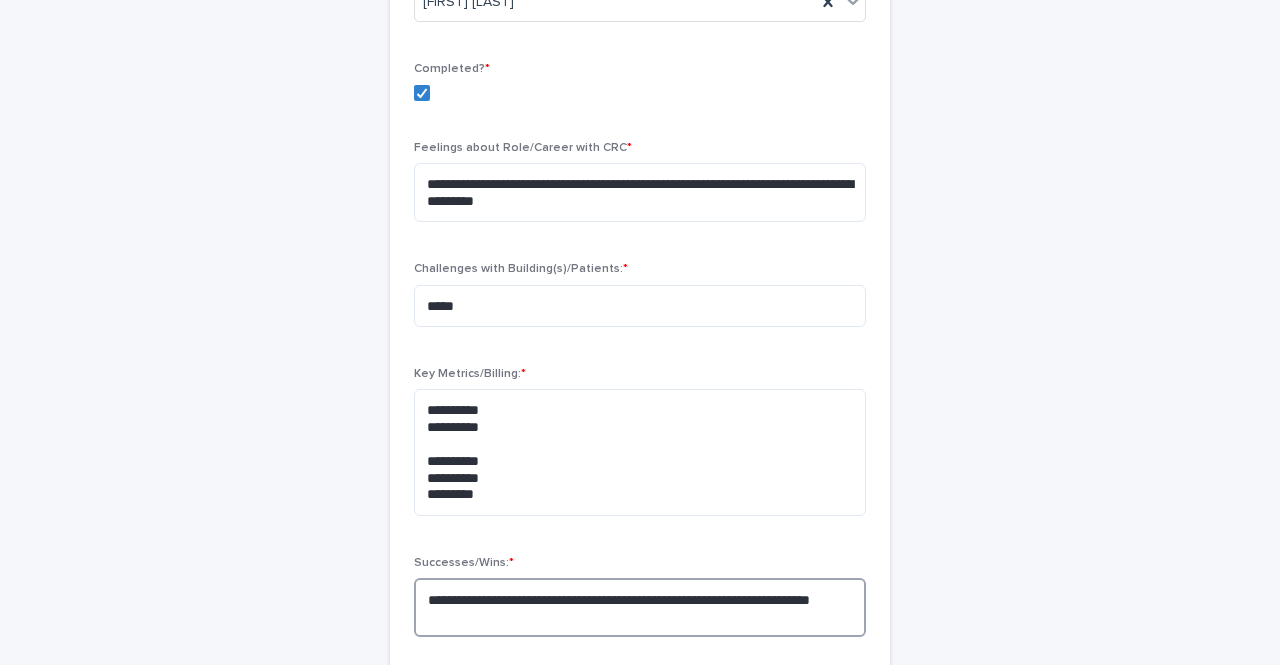 scroll, scrollTop: 347, scrollLeft: 0, axis: vertical 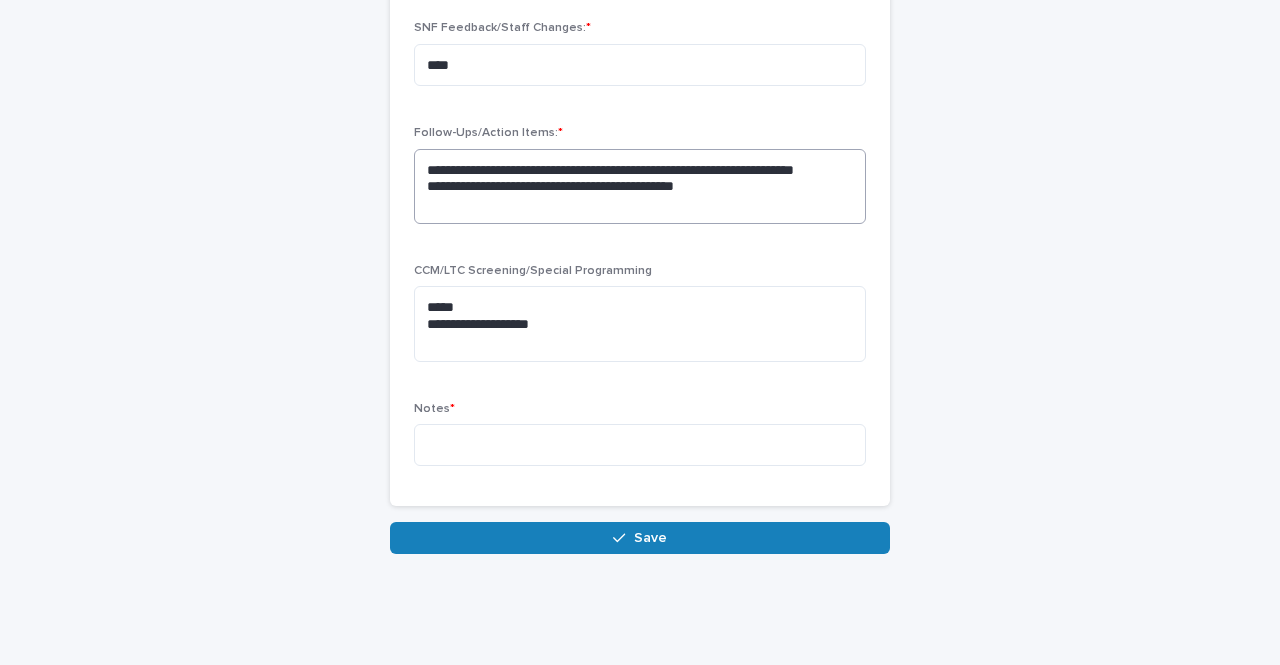 type on "**********" 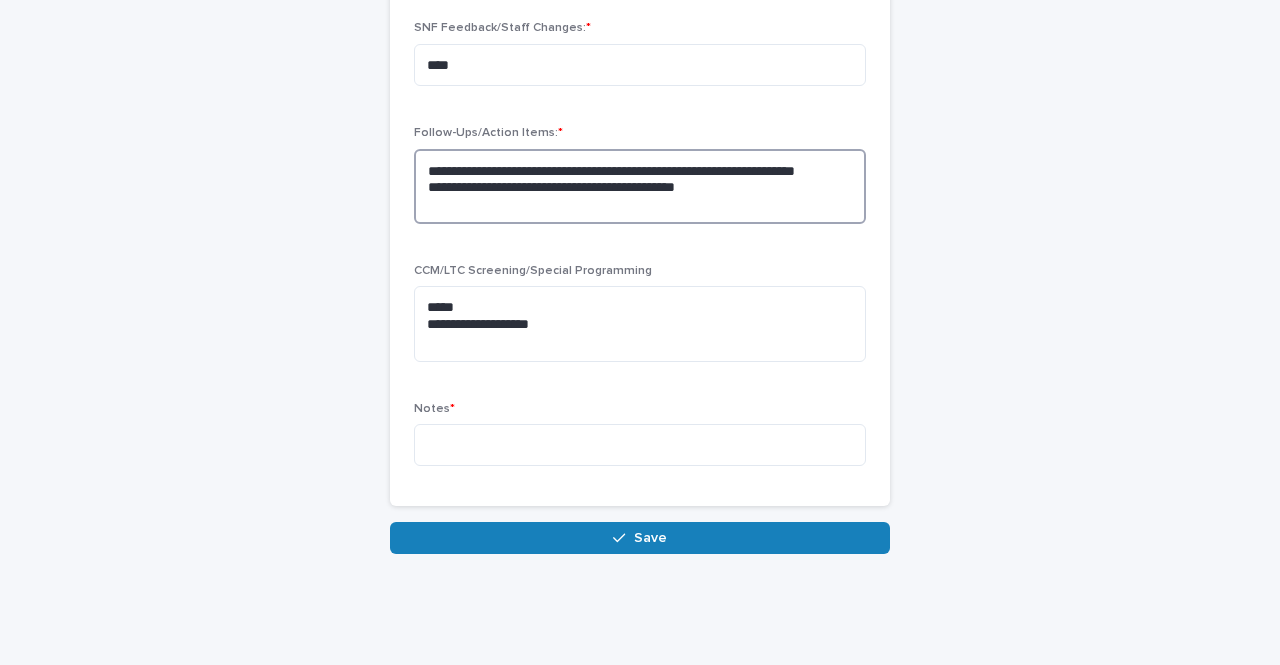 click on "**********" at bounding box center [640, 186] 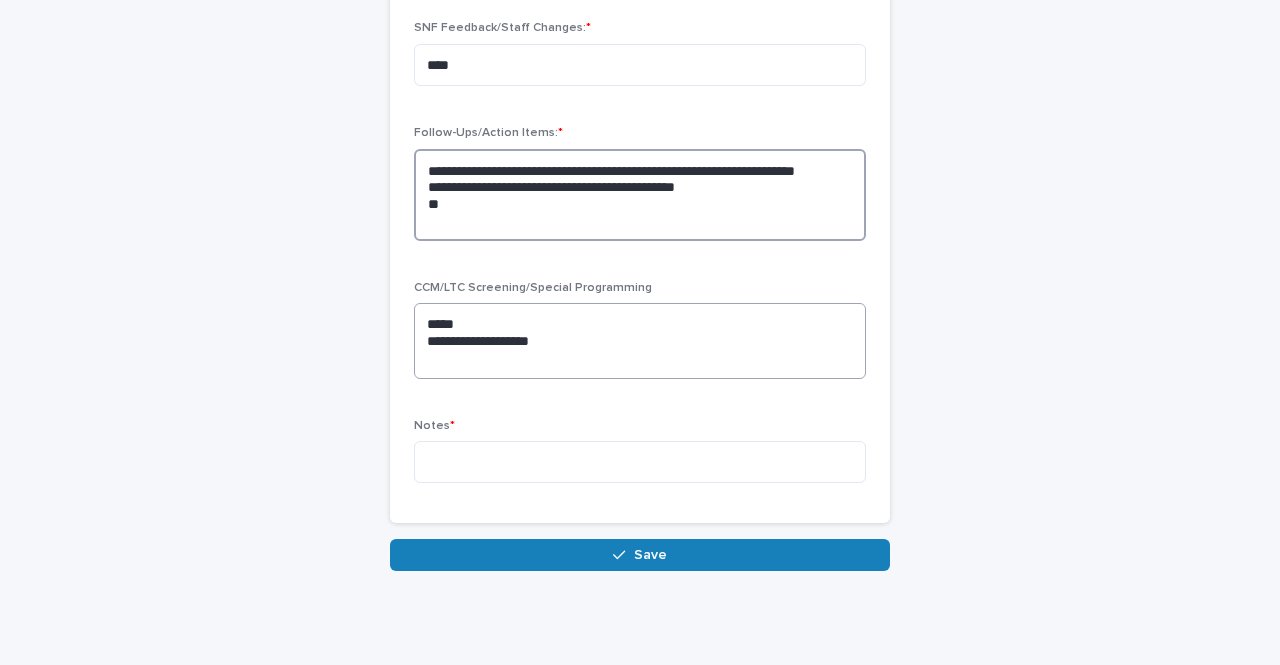 type on "**********" 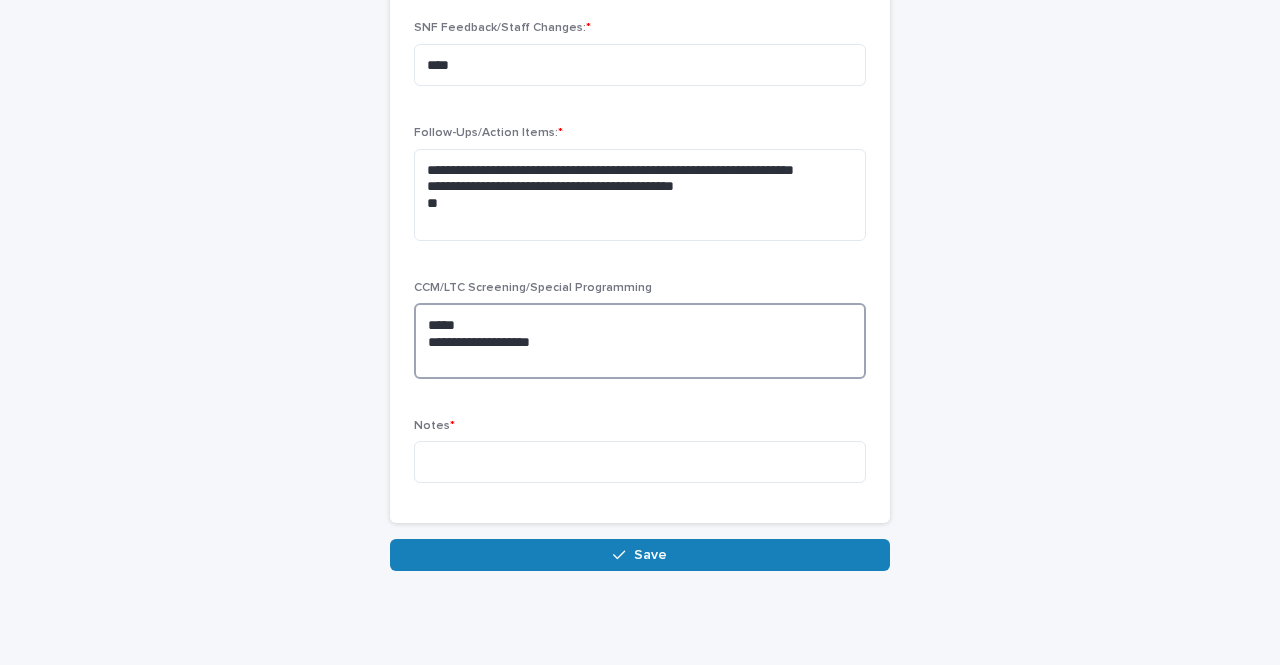 click on "**********" at bounding box center (640, 340) 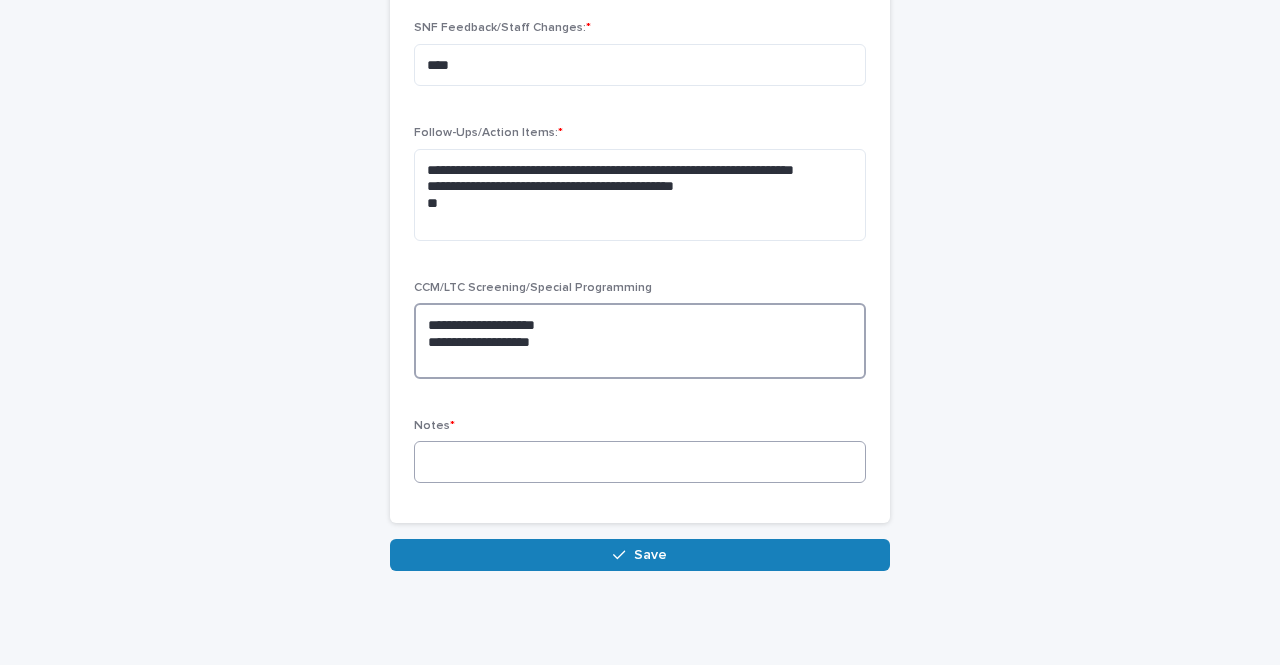 type on "**********" 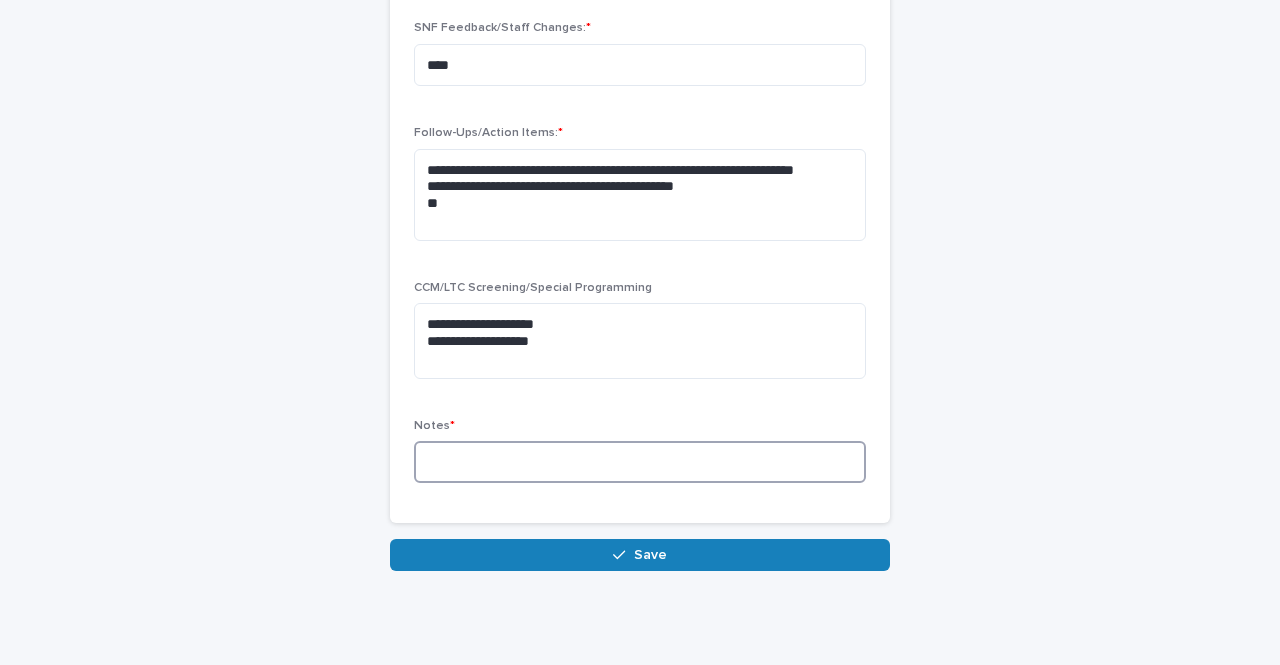 click at bounding box center [640, 462] 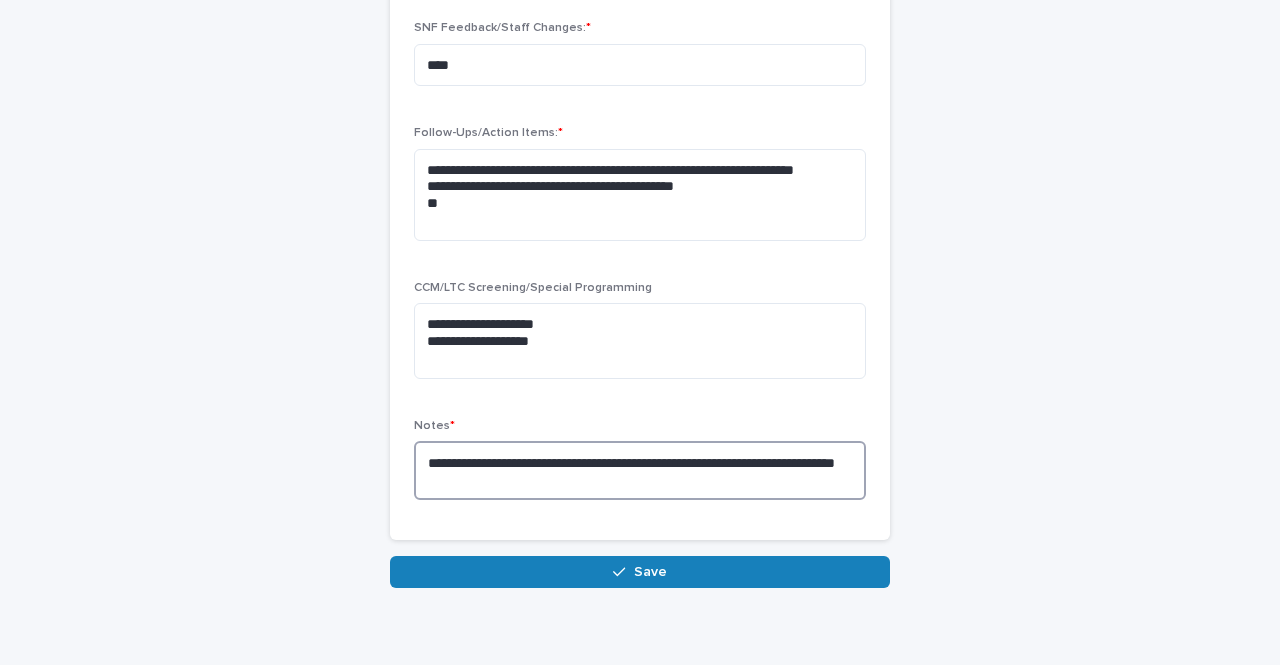 scroll, scrollTop: 926, scrollLeft: 0, axis: vertical 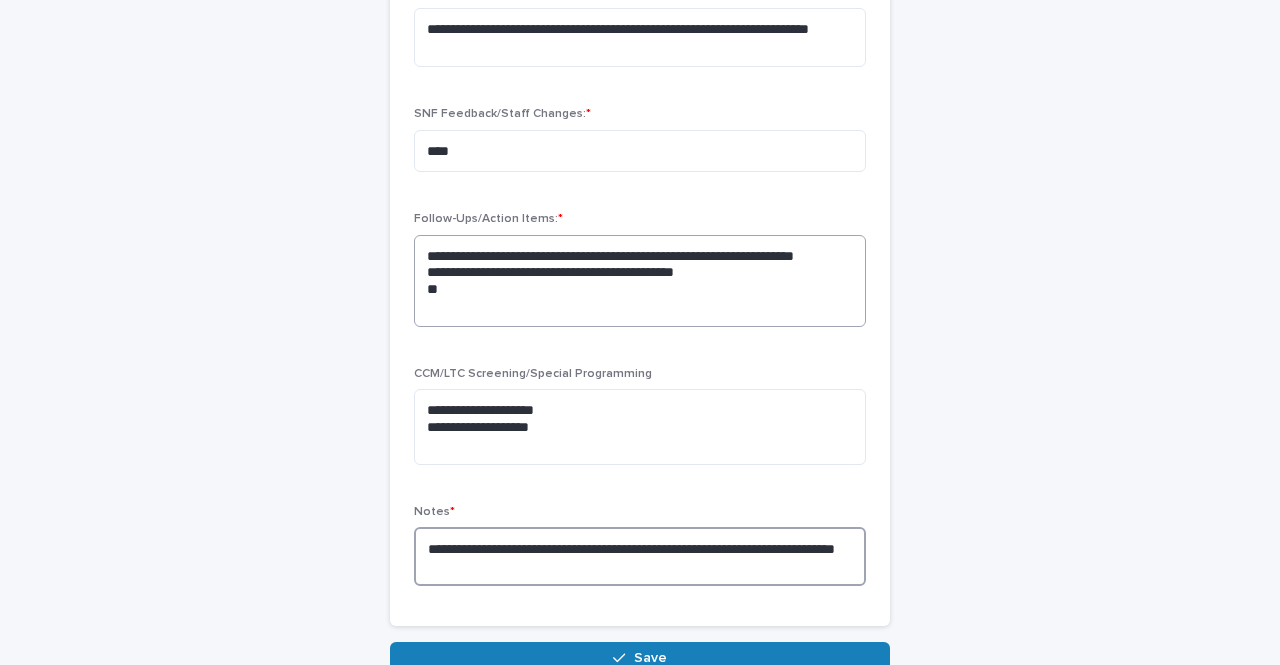 type on "**********" 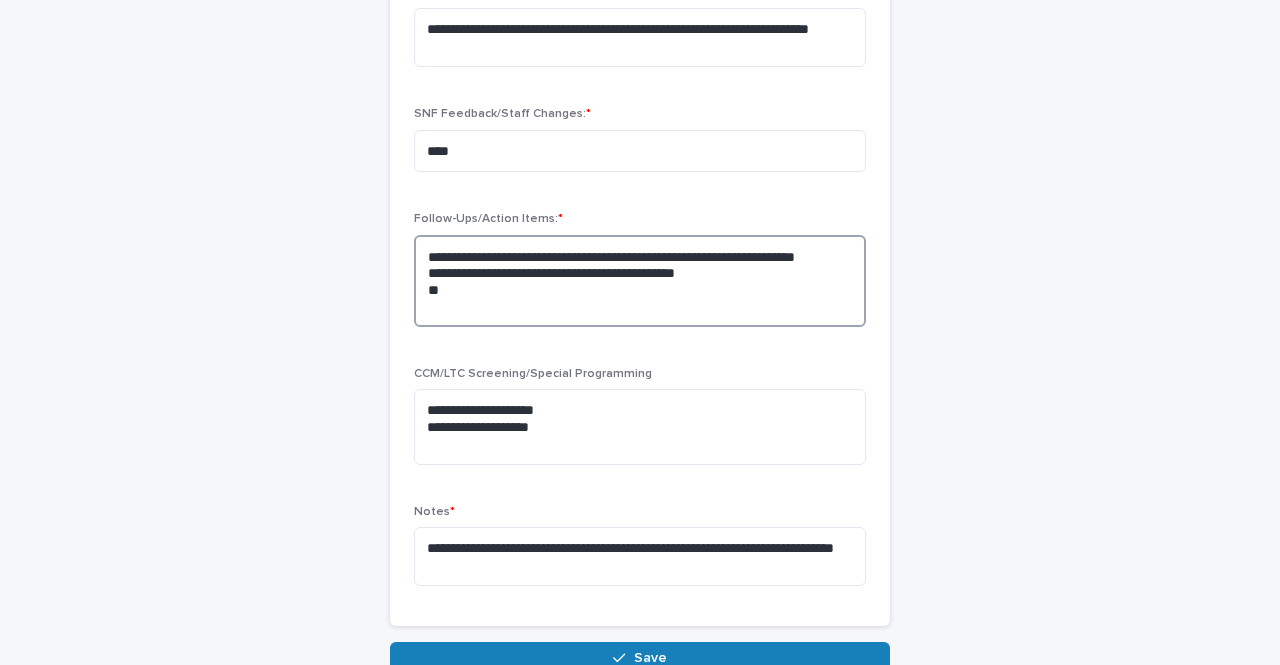 drag, startPoint x: 432, startPoint y: 307, endPoint x: 390, endPoint y: 309, distance: 42.047592 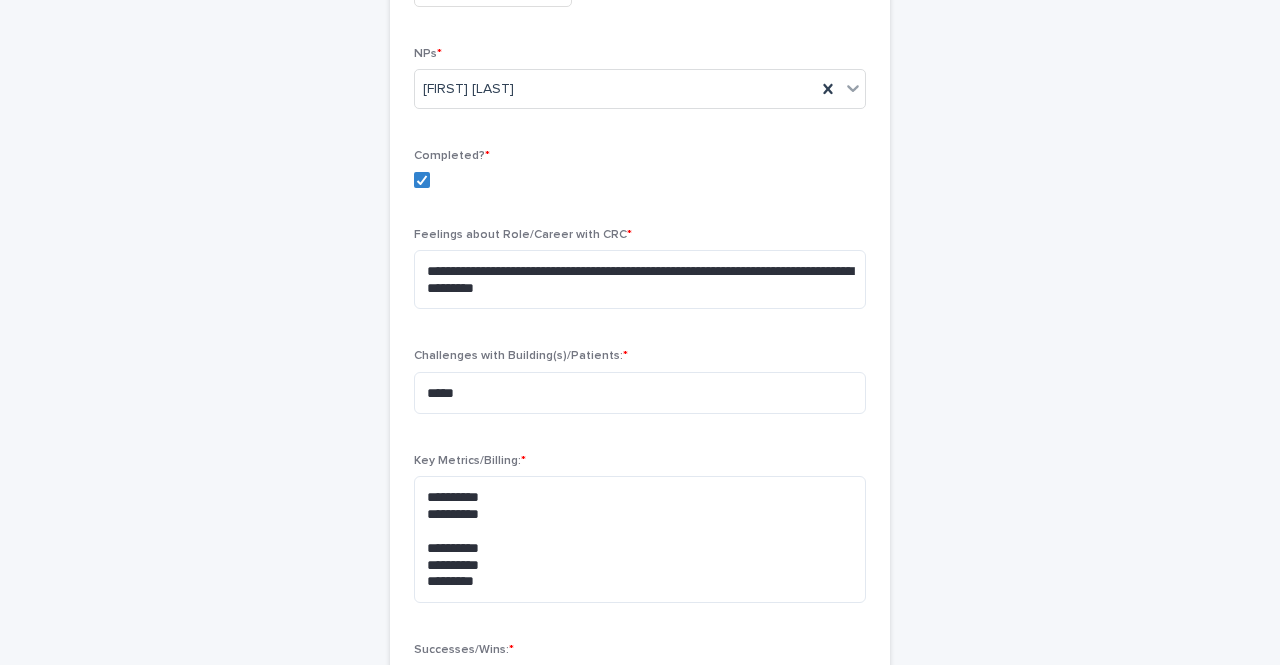 scroll, scrollTop: 194, scrollLeft: 0, axis: vertical 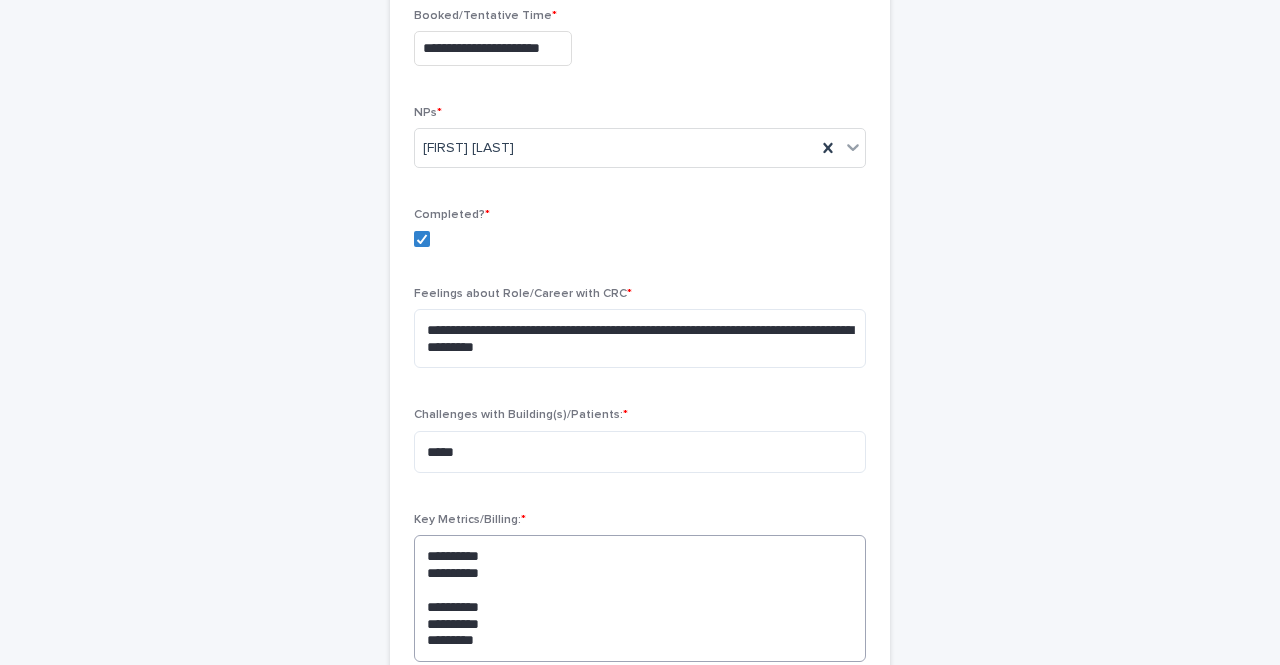 type on "**********" 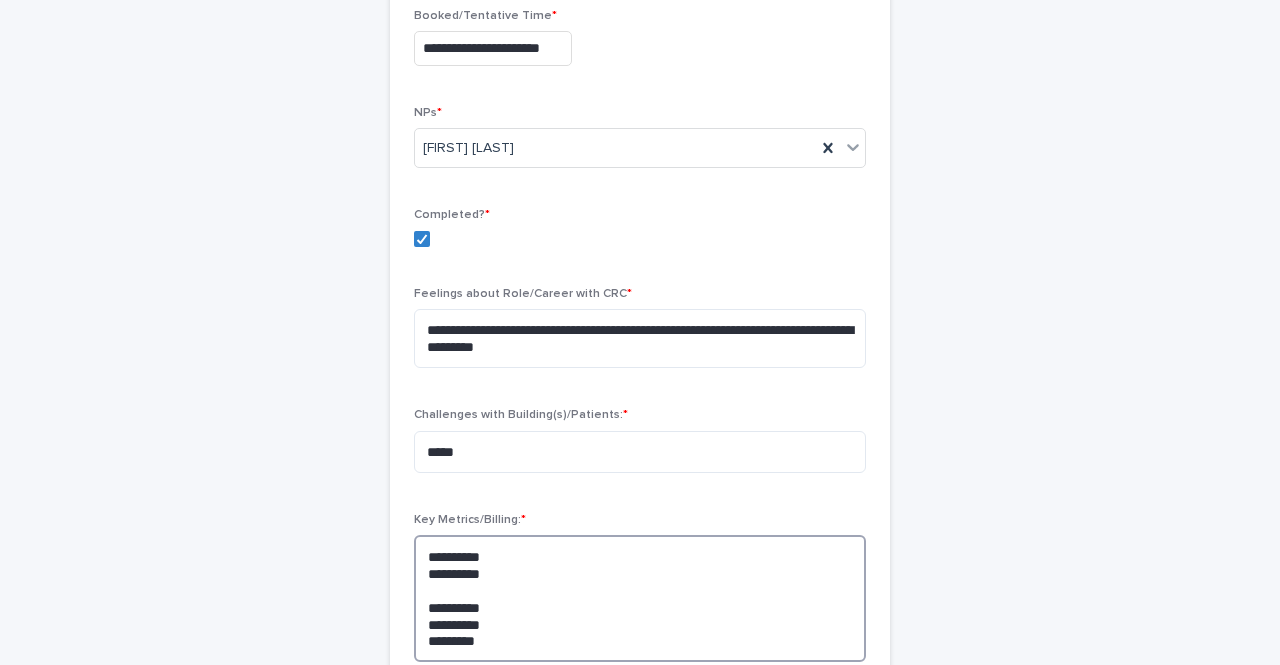 click on "**********" at bounding box center [640, 598] 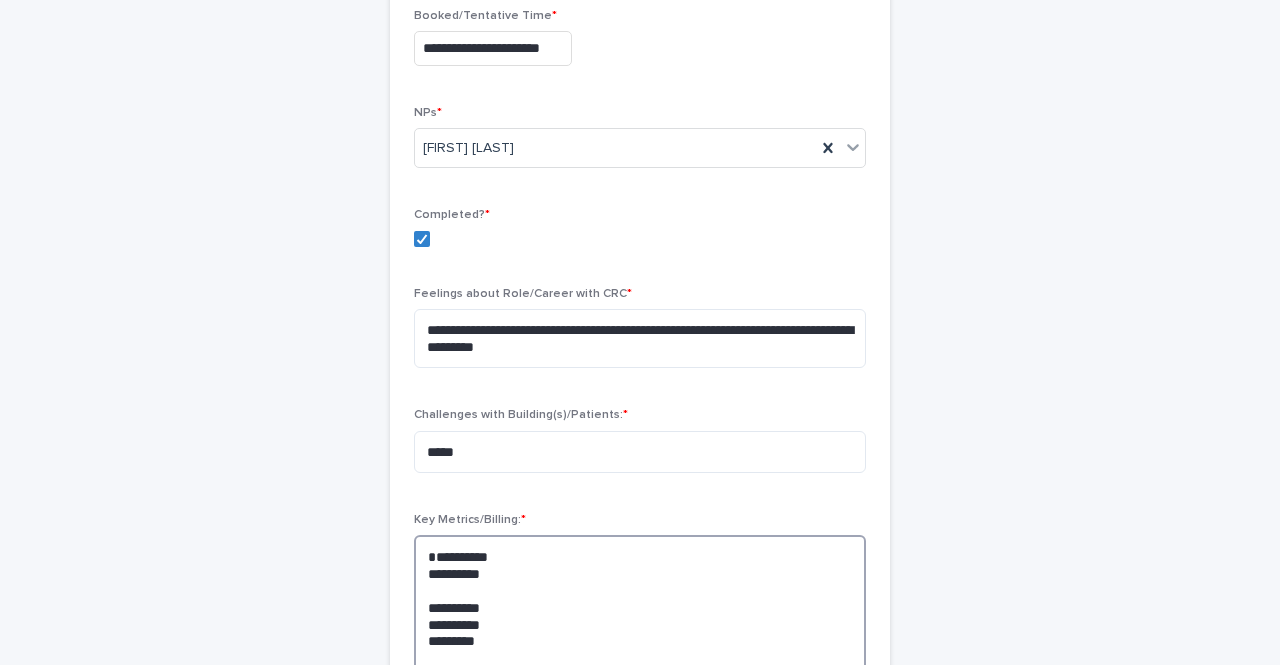 click on "**********" at bounding box center [640, 606] 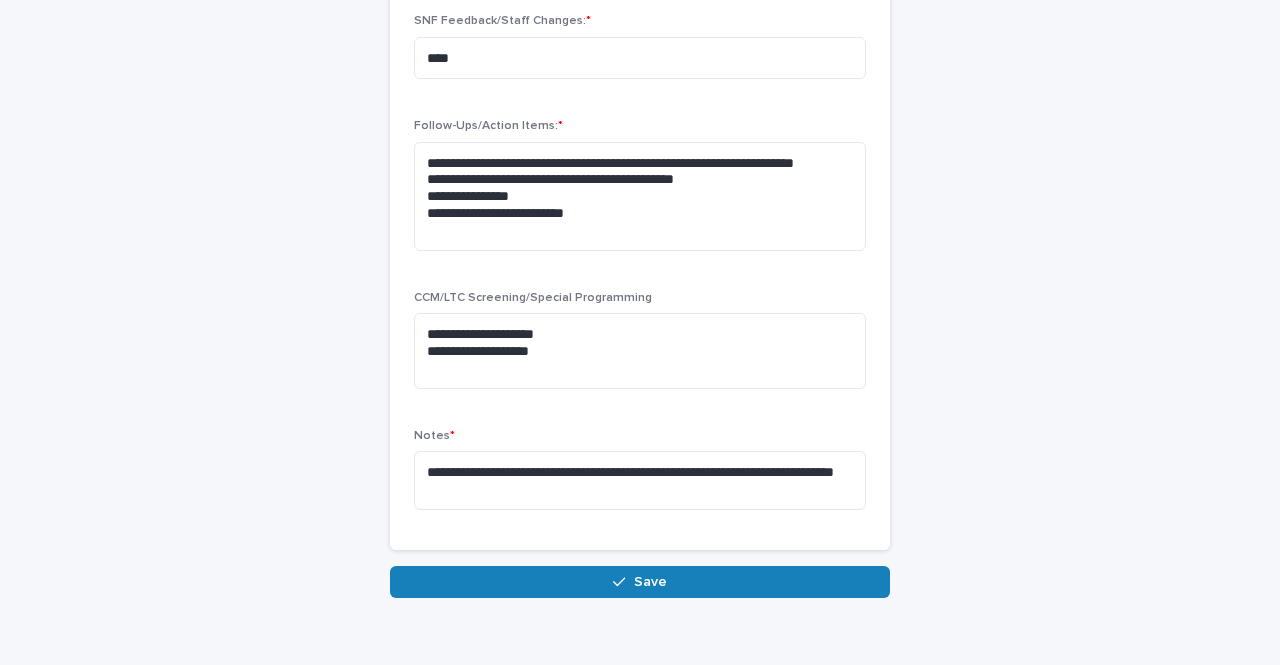 scroll, scrollTop: 1124, scrollLeft: 0, axis: vertical 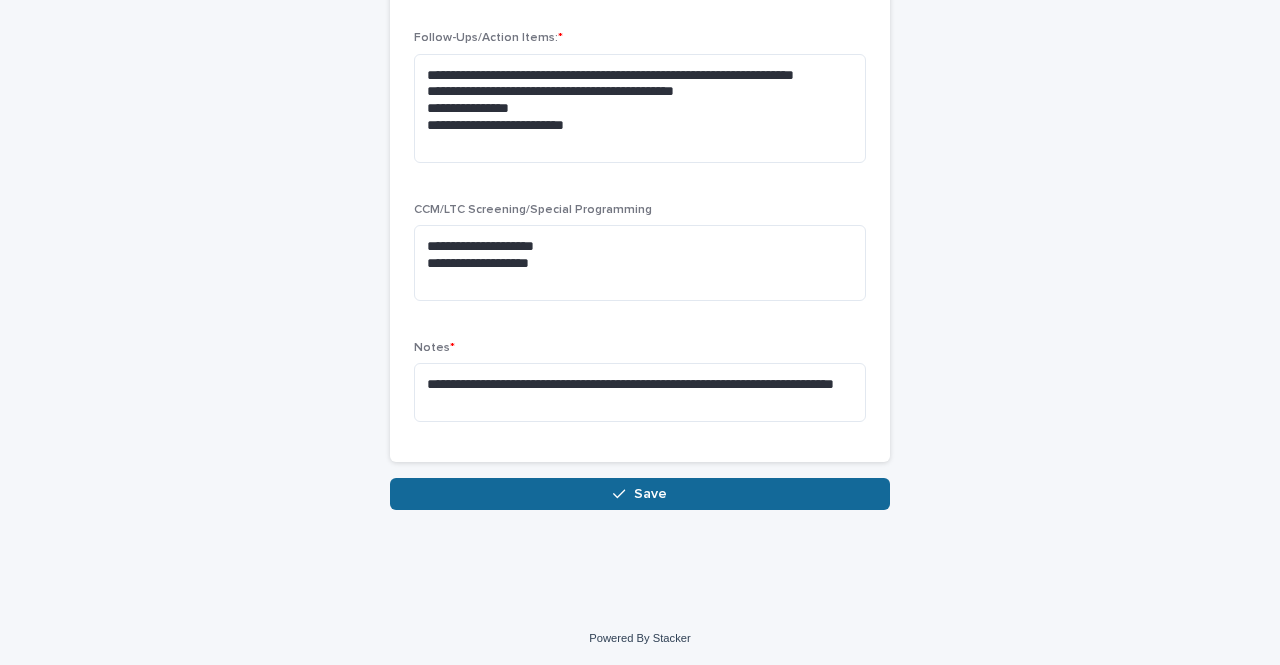 type on "**********" 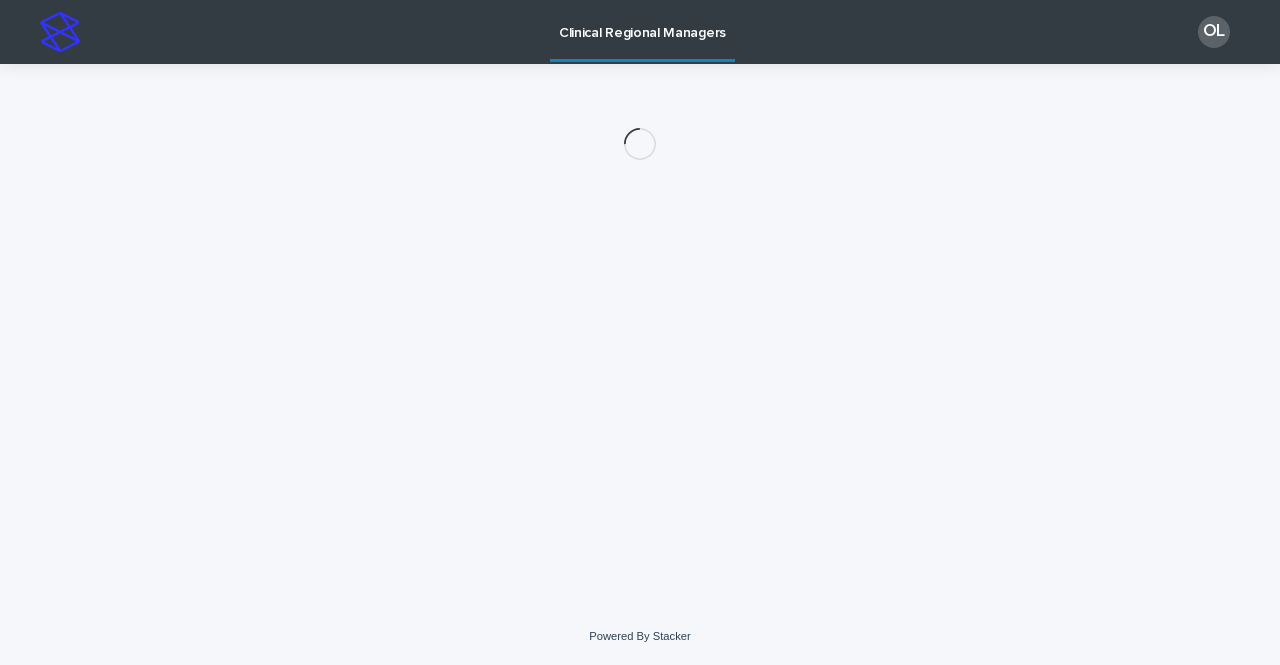 scroll, scrollTop: 0, scrollLeft: 0, axis: both 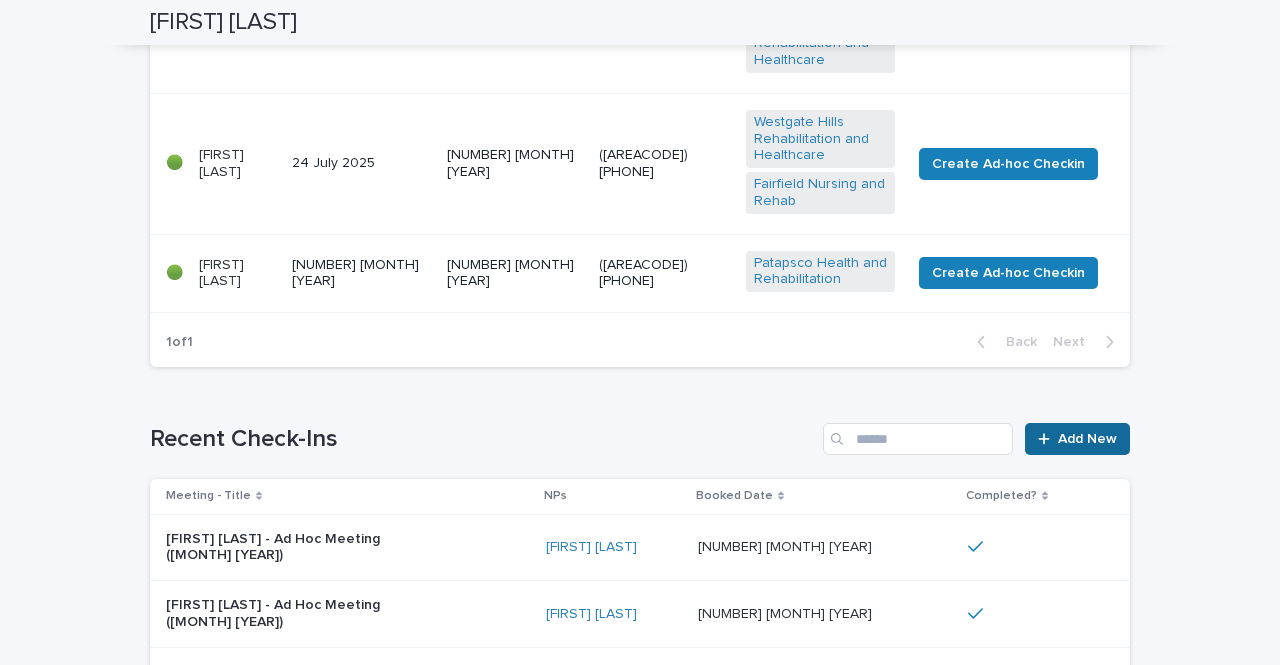 click on "Add New" at bounding box center [1087, 439] 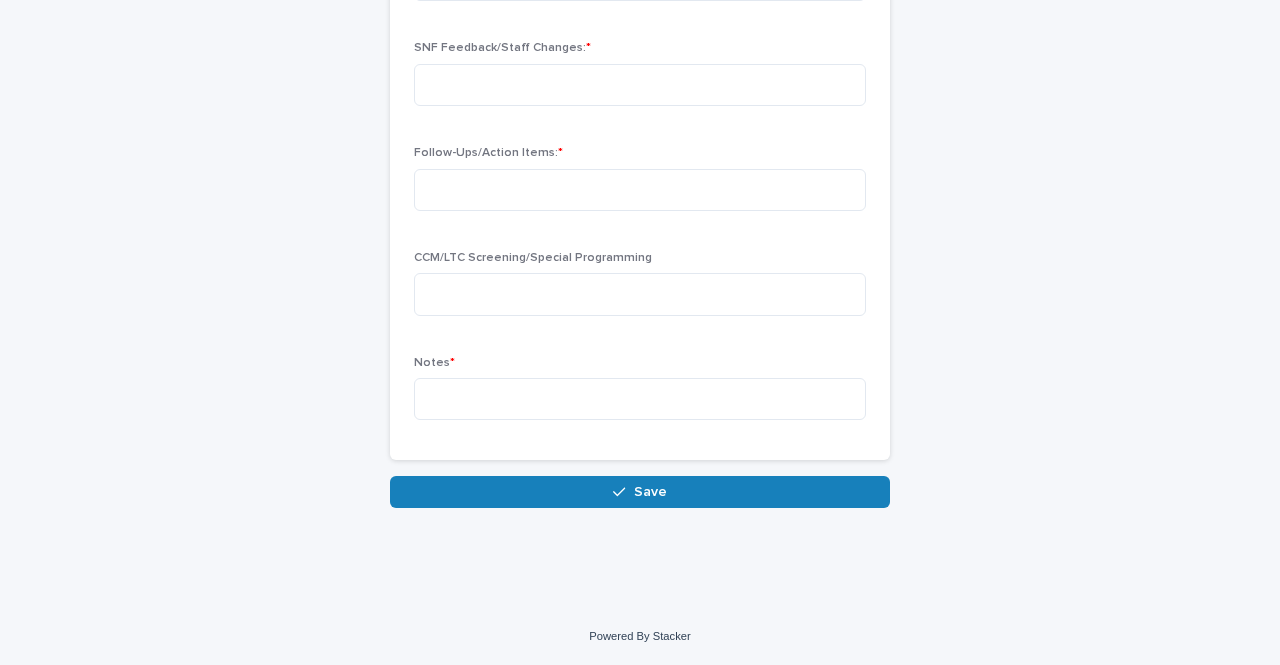 scroll, scrollTop: 854, scrollLeft: 0, axis: vertical 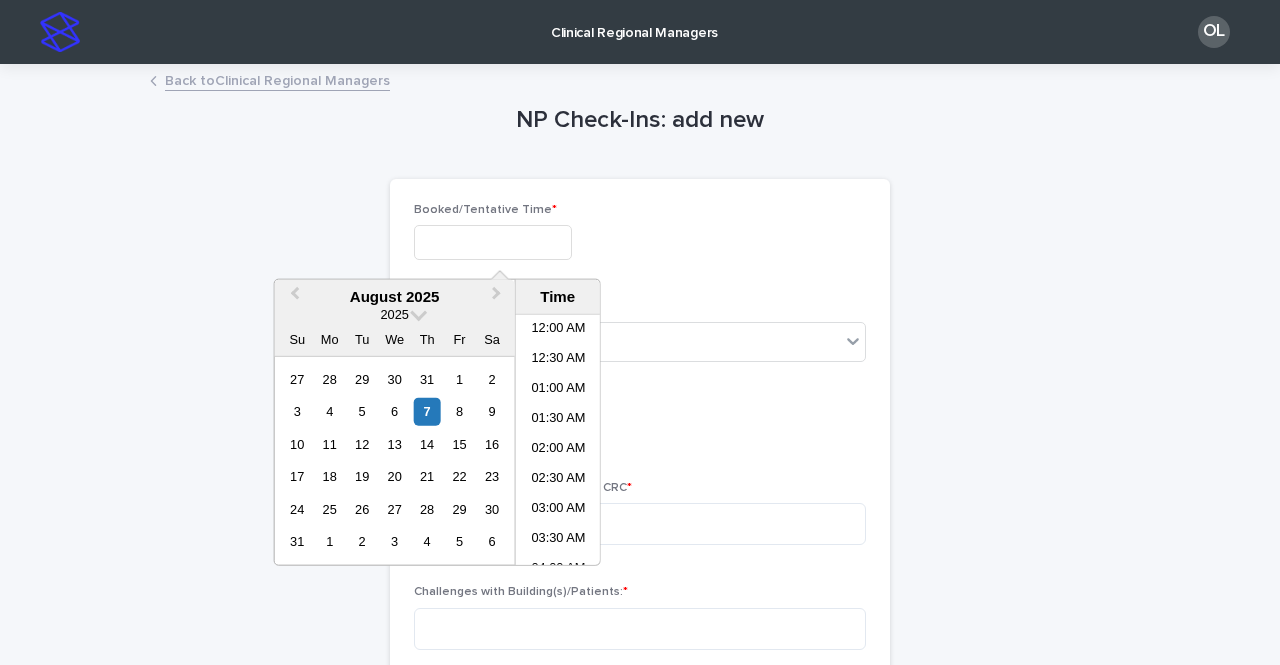 click at bounding box center (493, 242) 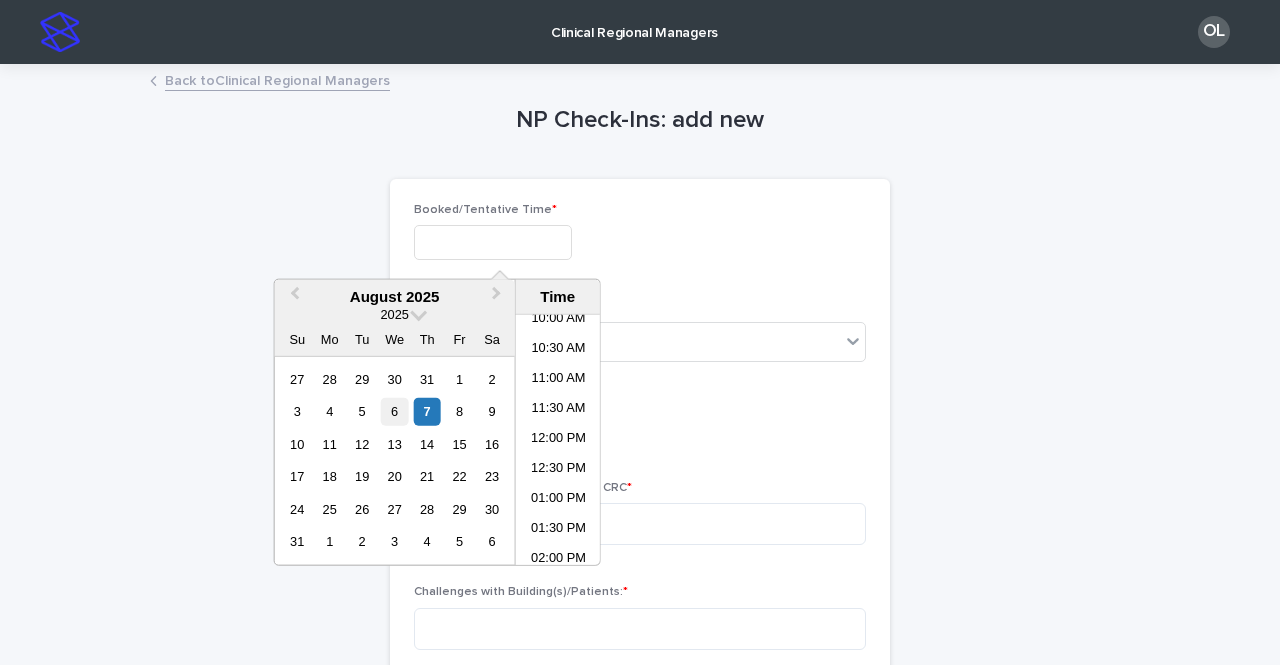 click on "6" at bounding box center (394, 411) 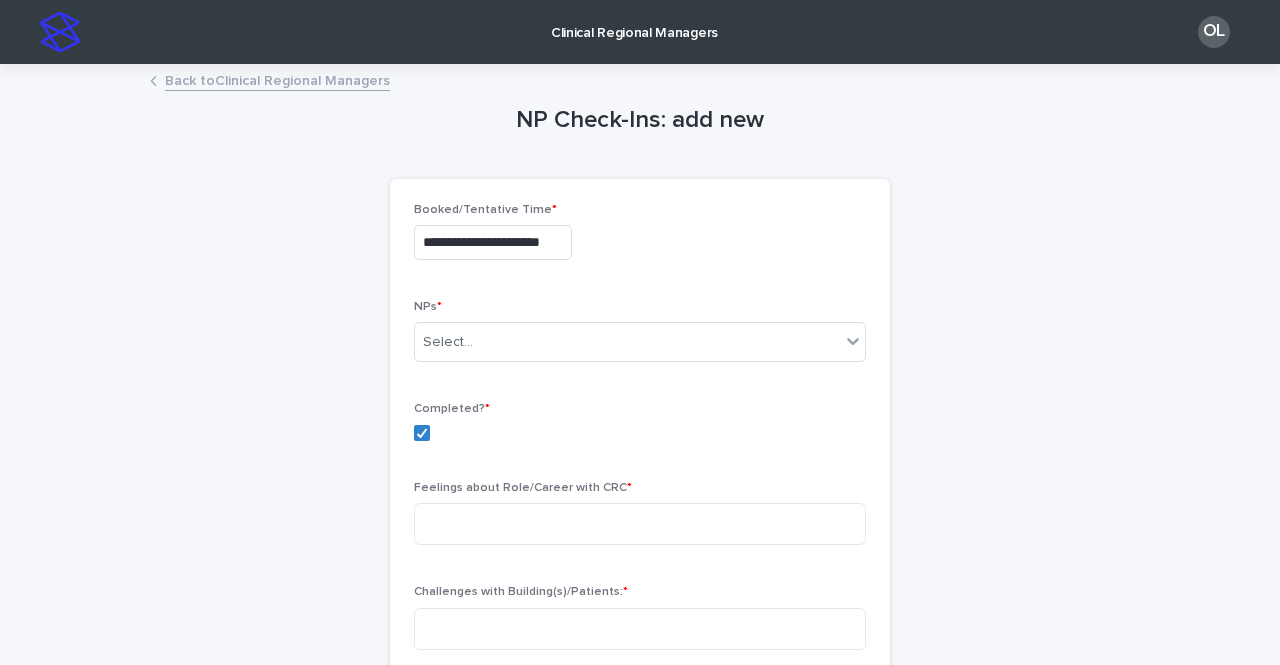 click on "**********" at bounding box center [640, 766] 